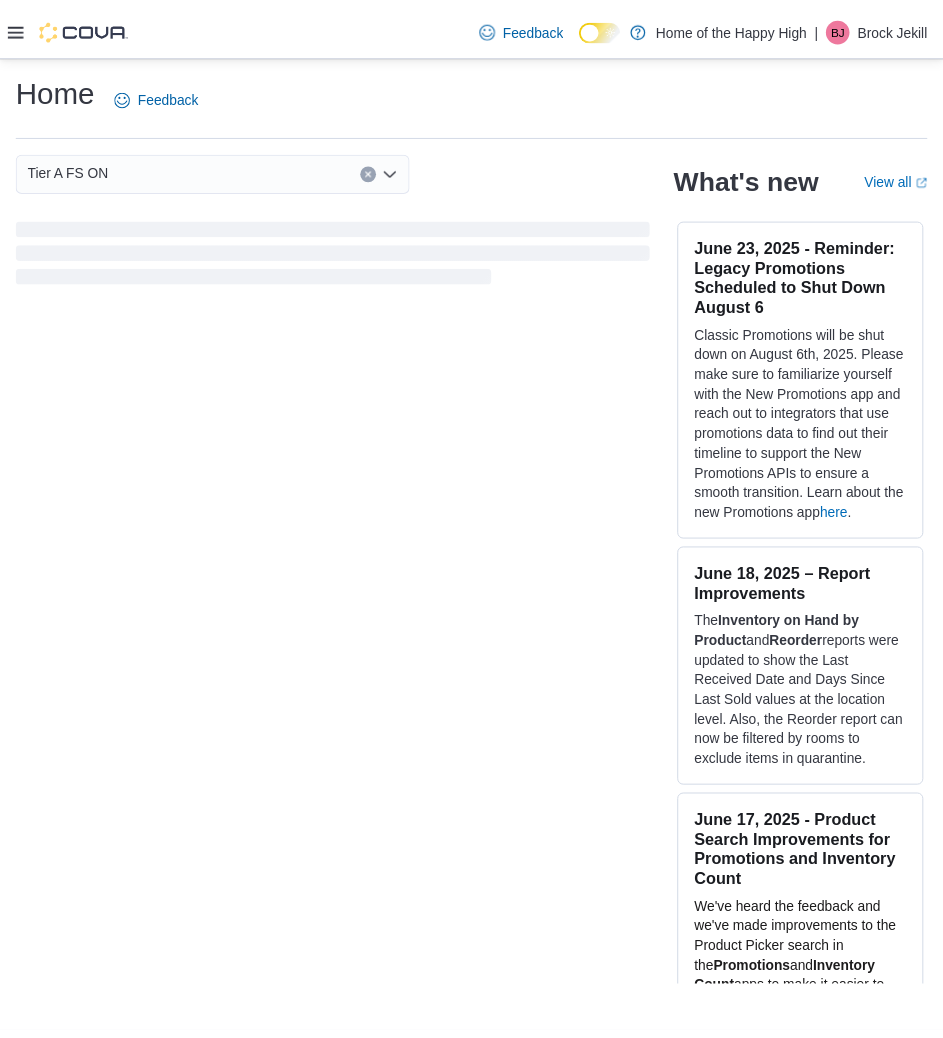 scroll, scrollTop: 0, scrollLeft: 0, axis: both 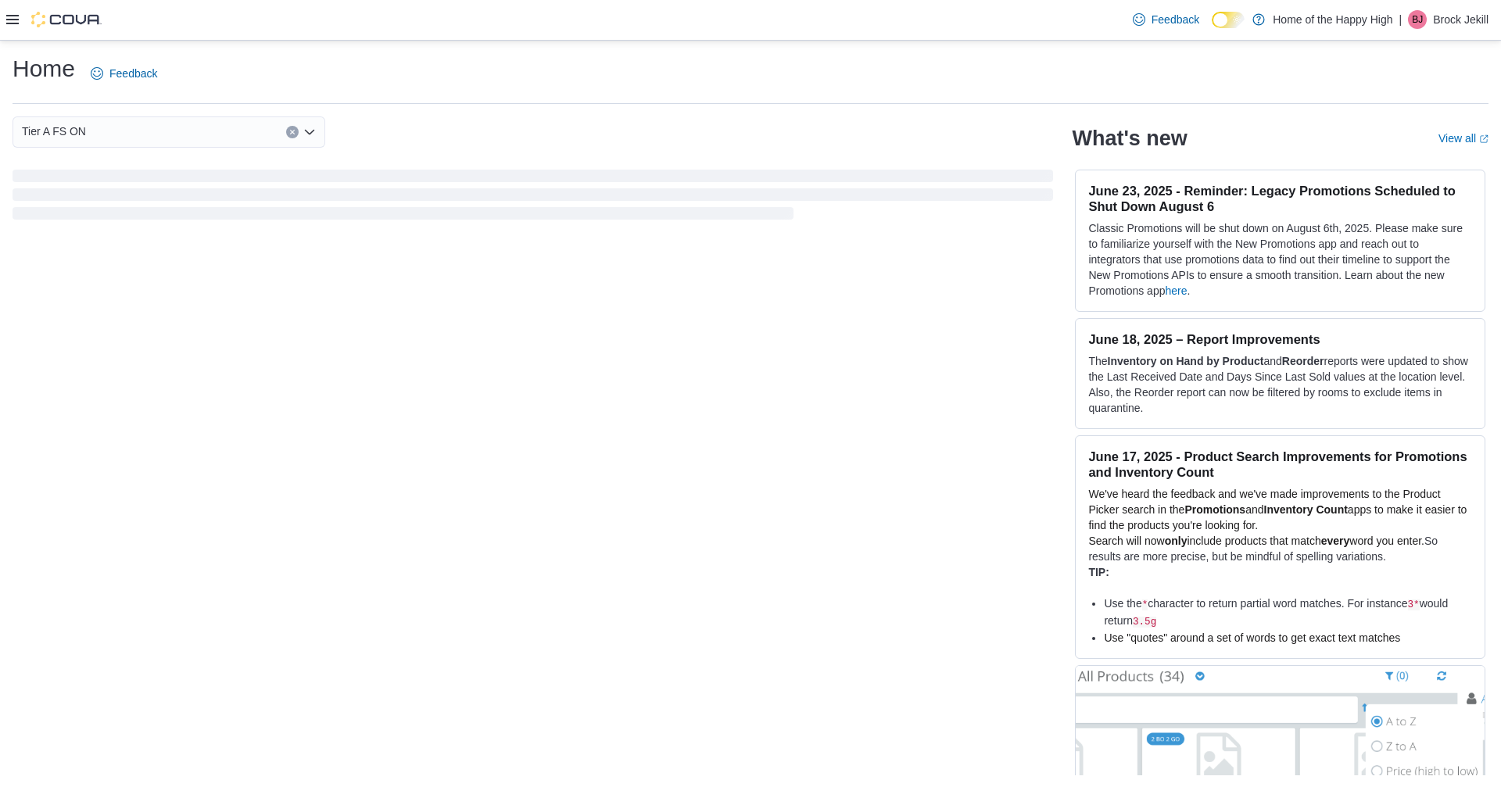 click at bounding box center [54, 20] 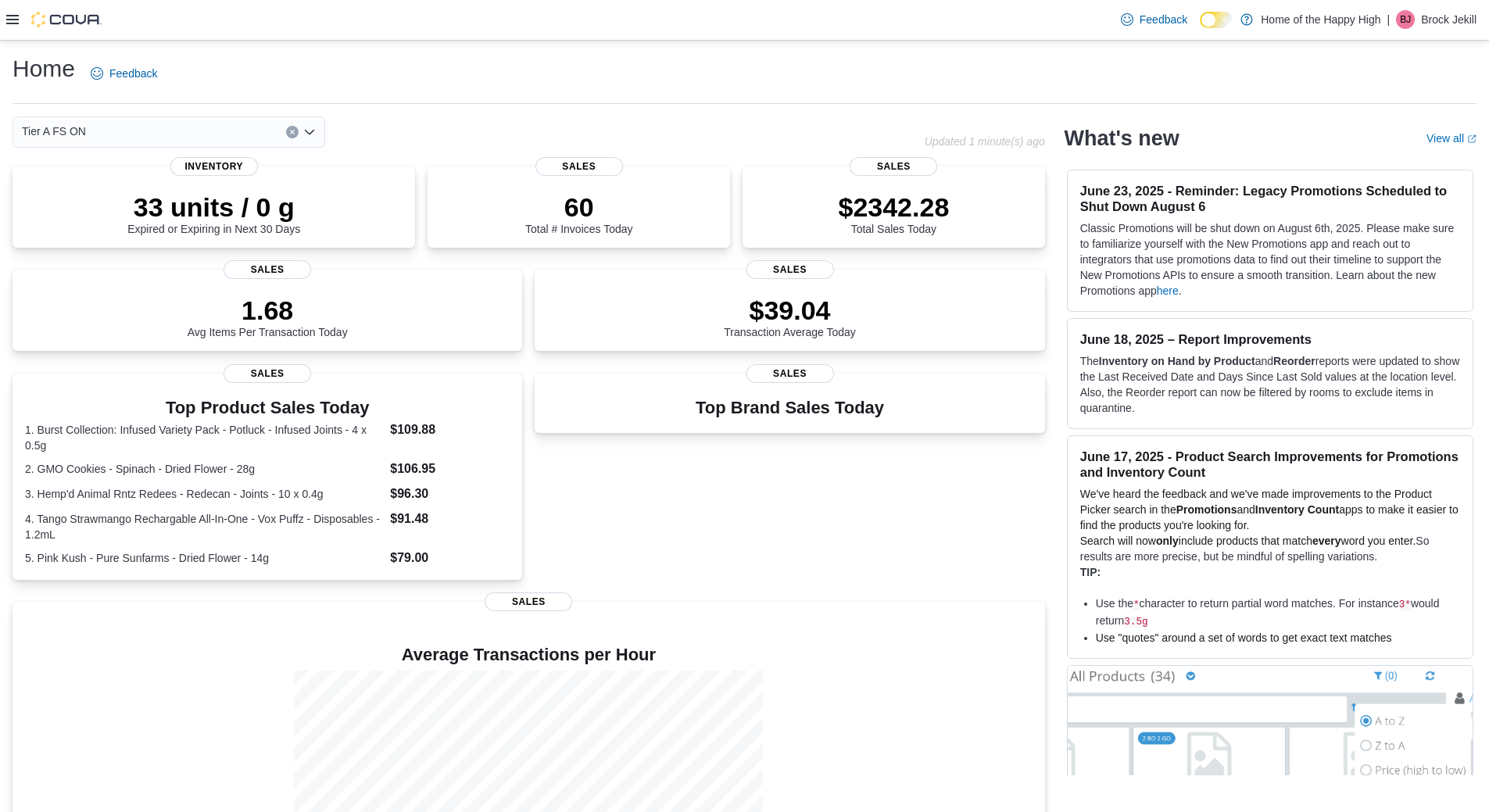 click 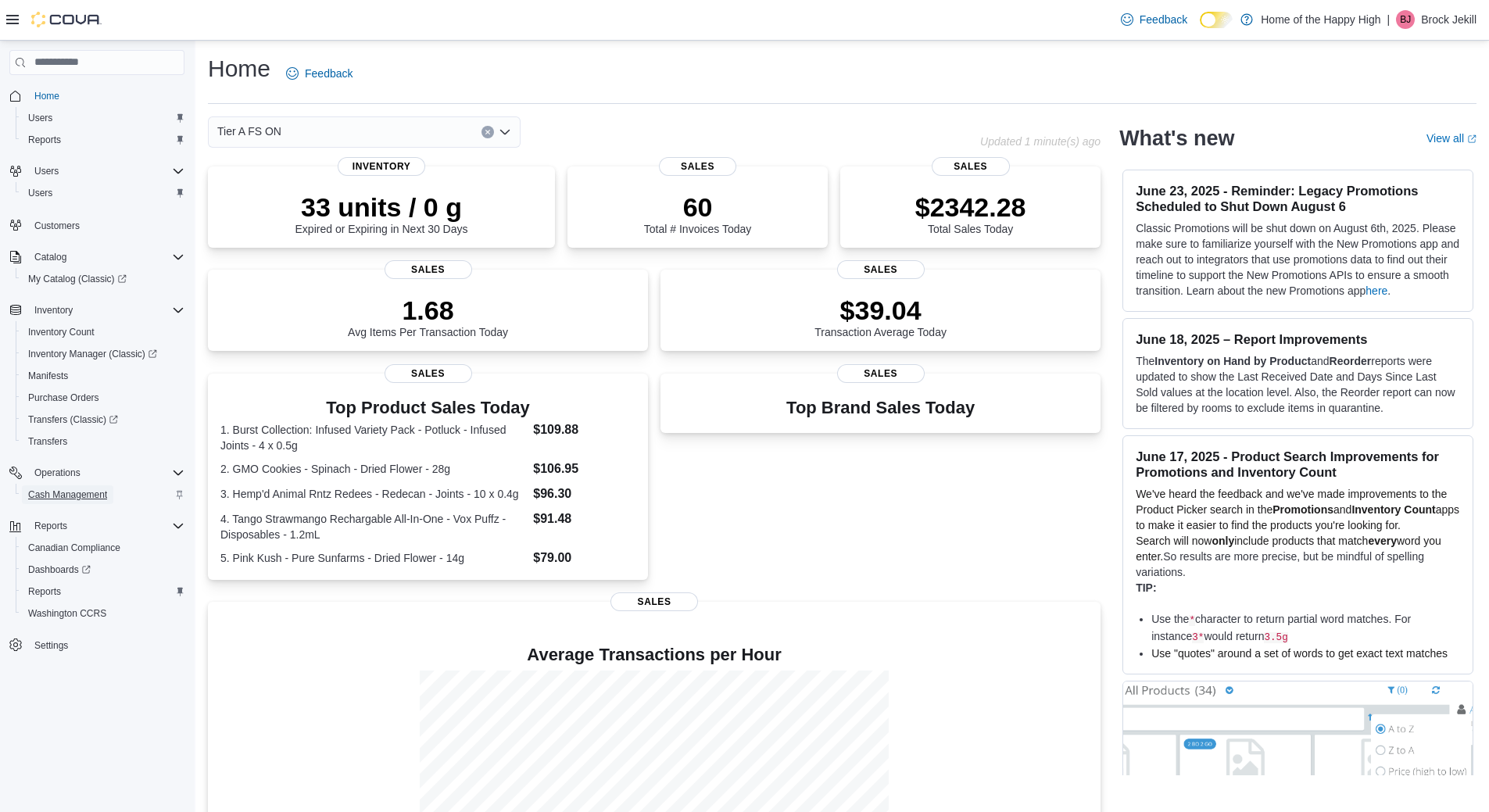 click on "Cash Management" at bounding box center (67, 495) 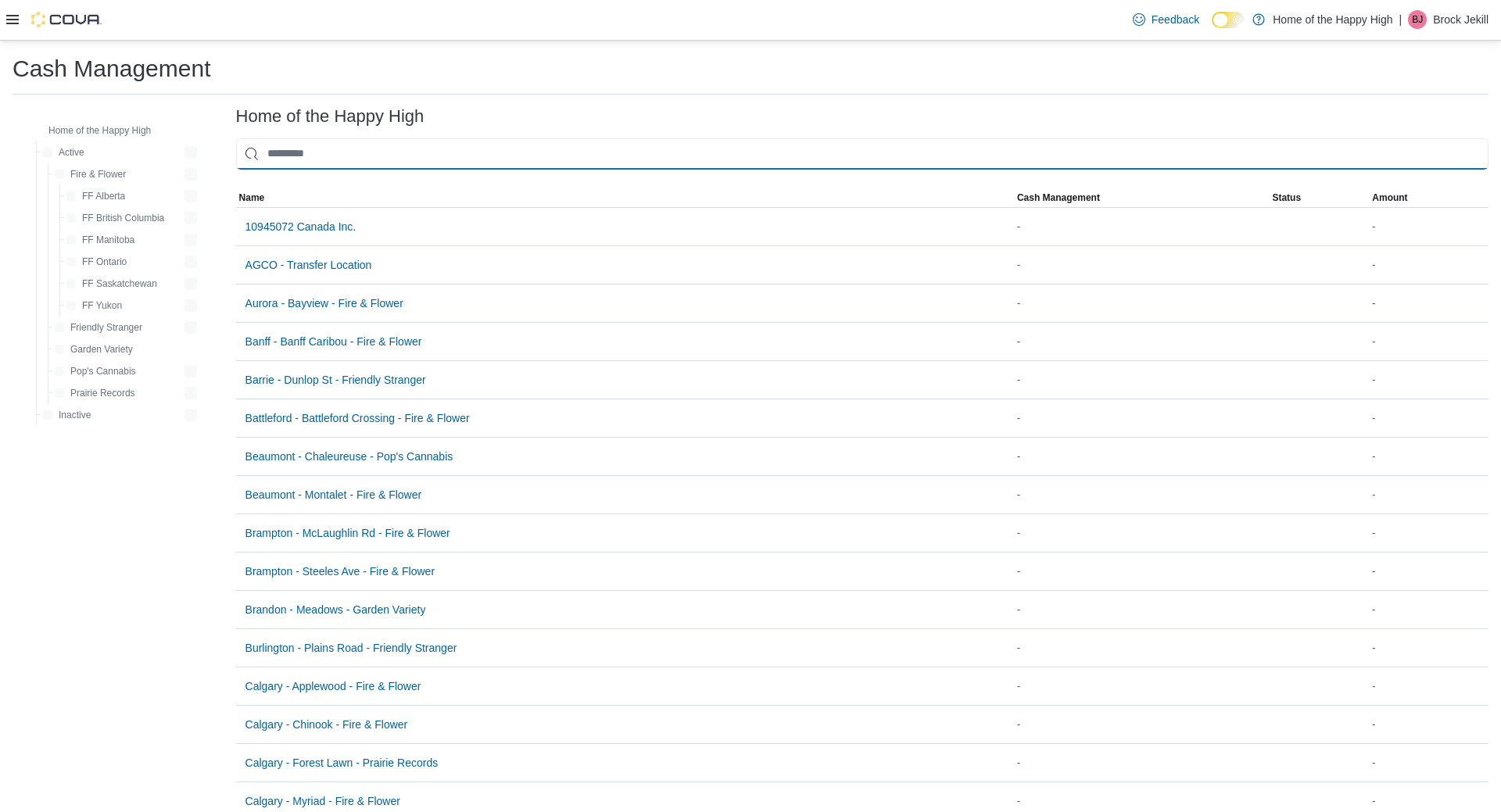 drag, startPoint x: 711, startPoint y: 12, endPoint x: 310, endPoint y: 150, distance: 424.0814 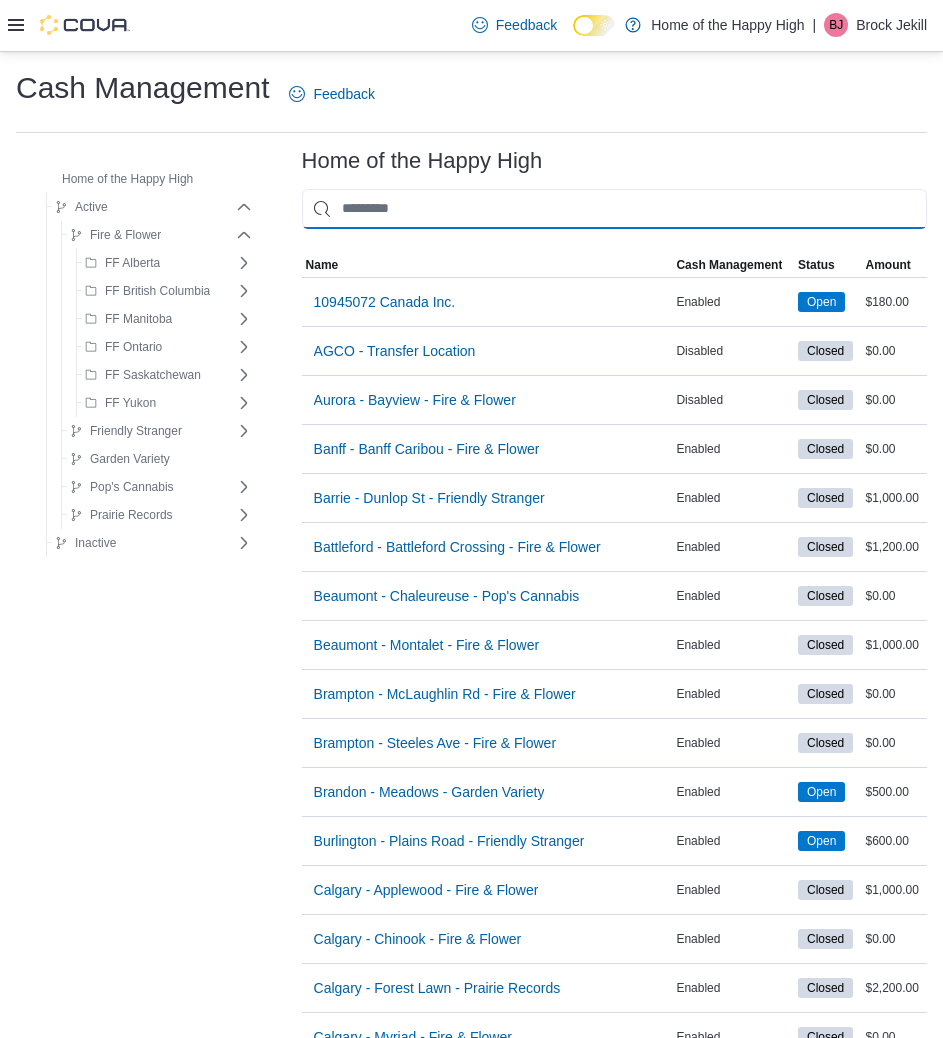 click at bounding box center (614, 209) 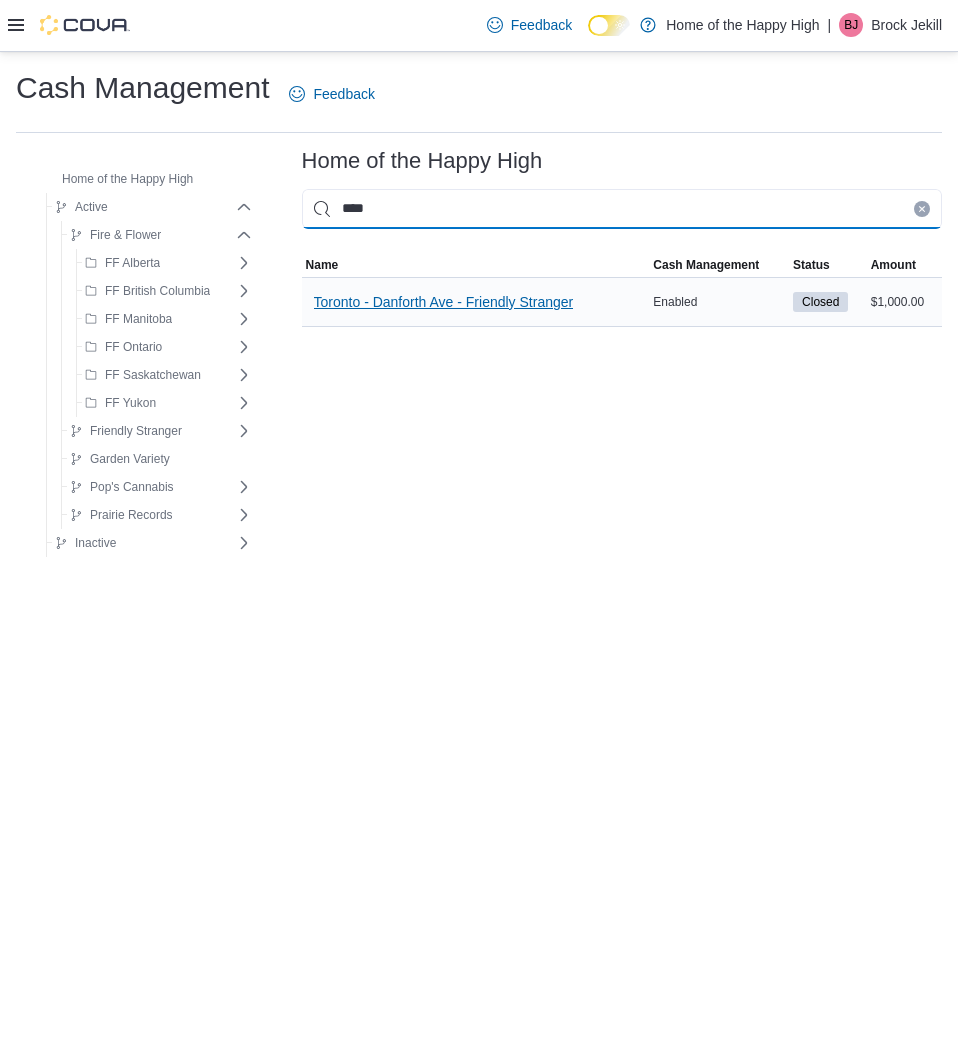 type on "****" 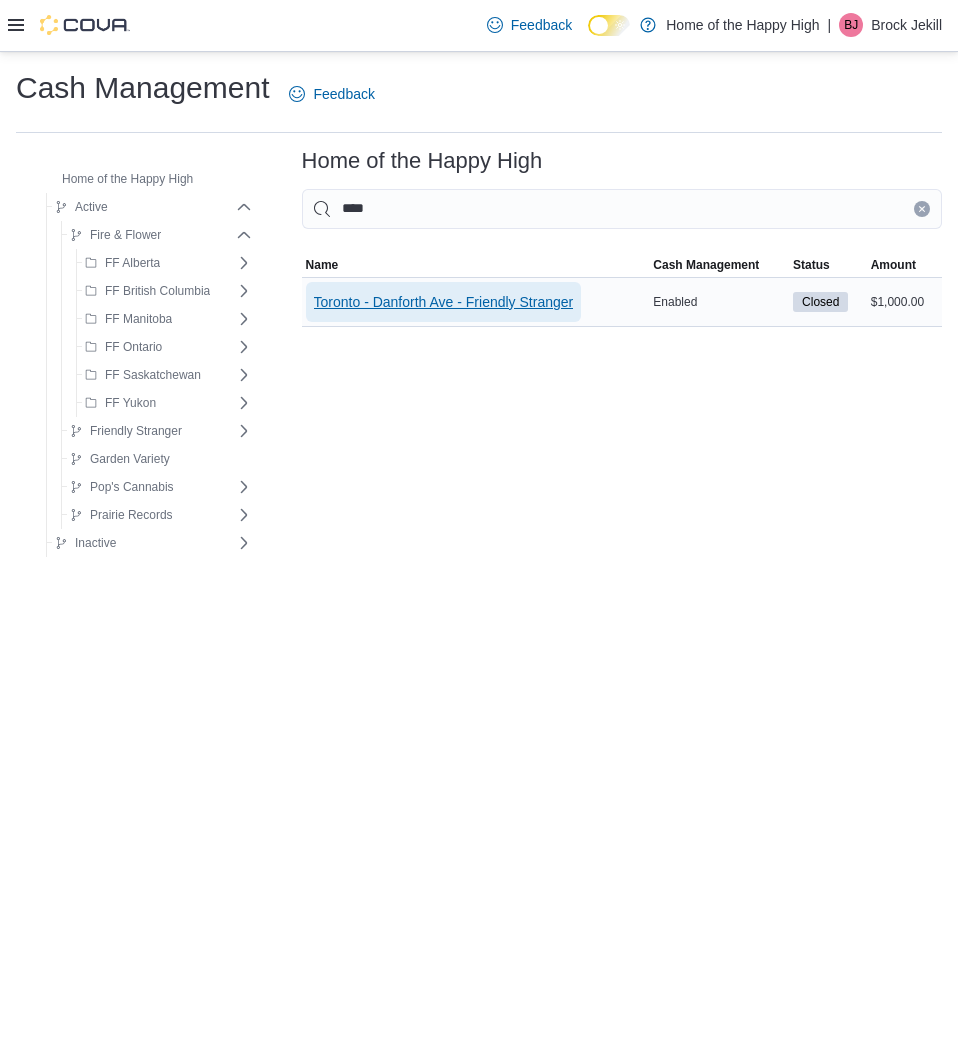 click on "Toronto - Danforth Ave - Friendly Stranger" at bounding box center [444, 302] 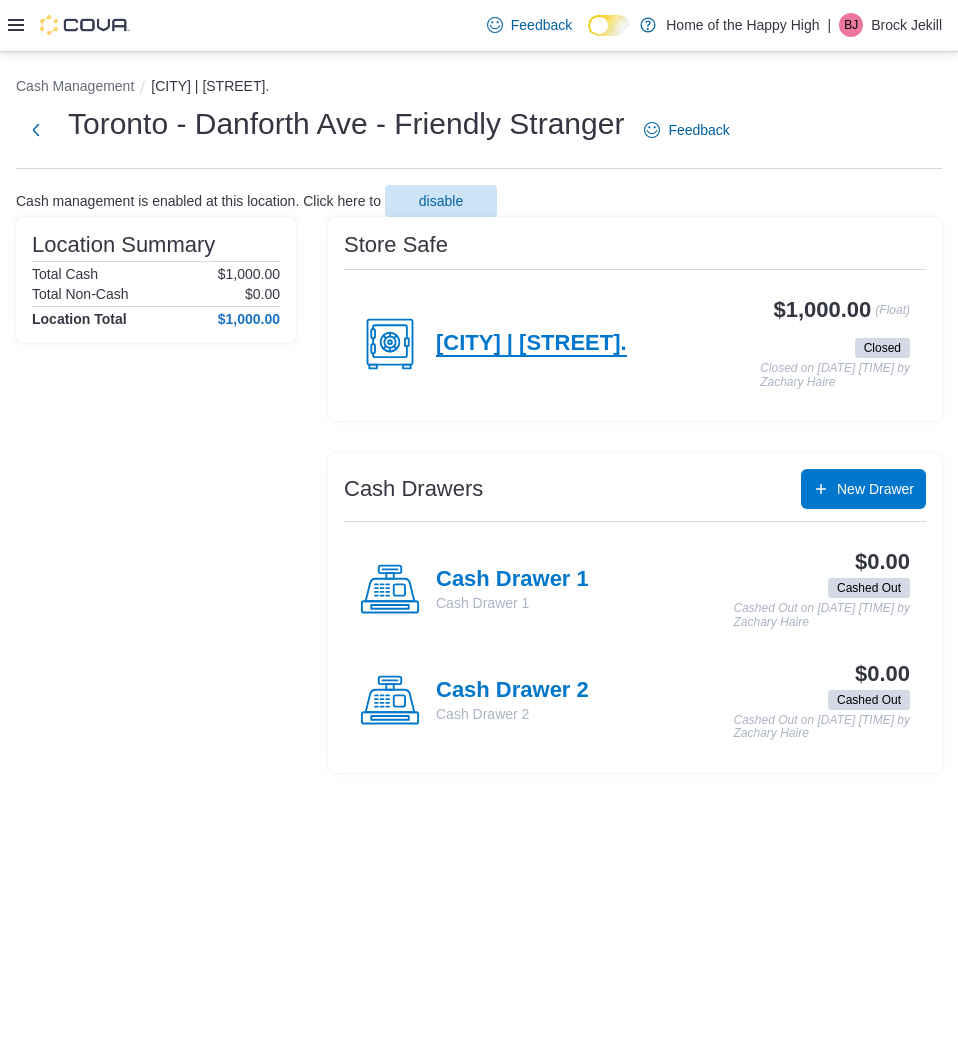 click on "[CITY] | [STREET]." at bounding box center [531, 344] 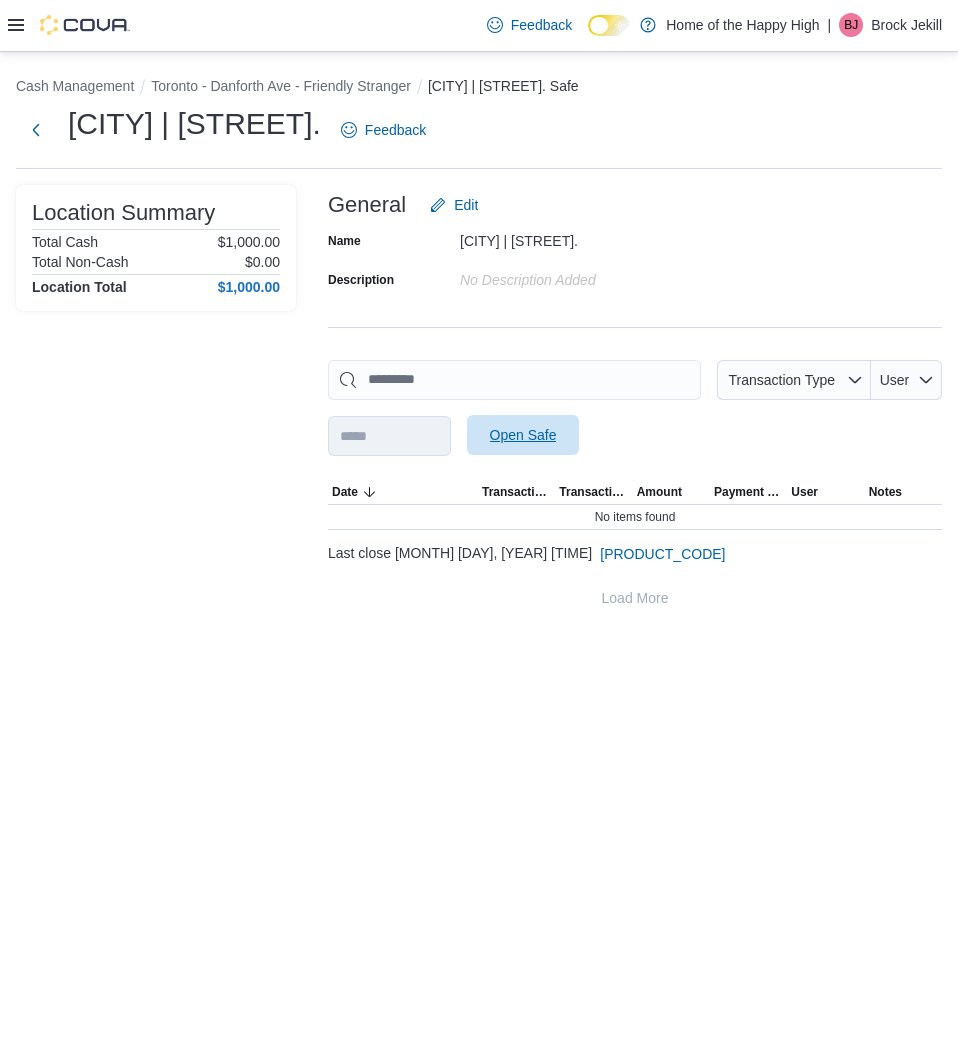 click on "Open Safe" at bounding box center [523, 435] 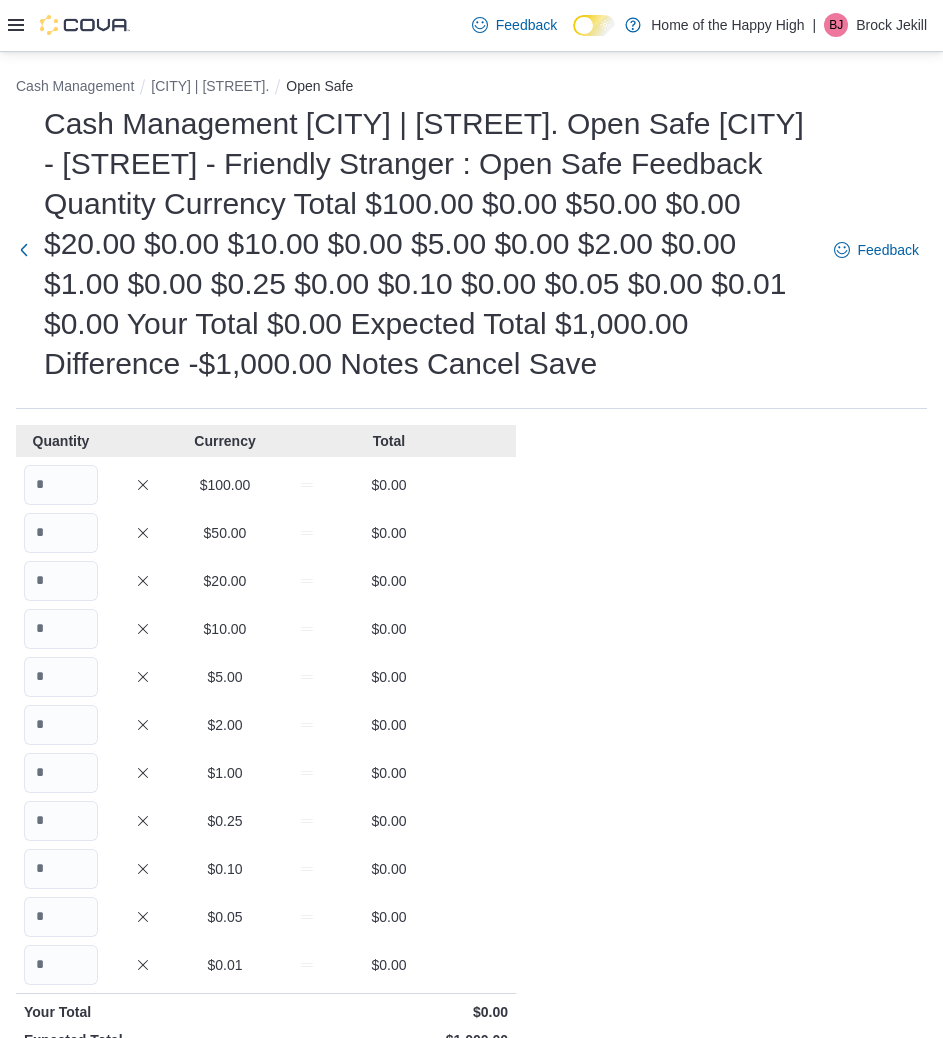 click on "Cash Management Toronto | Danforth Ave. Open Safe Toronto - Danforth Ave - Friendly Stranger : Open Safe Feedback   Quantity Currency Total $100.00 $0.00 $50.00 $0.00 $20.00 $0.00 $10.00 $0.00 $5.00 $0.00 $2.00 $0.00 $1.00 $0.00 $0.25 $0.00 $0.10 $0.00 $0.05 $0.00 $0.01 $0.00 Your Total $0.00 Expected Total $1,000.00 Difference -$1,000.00 Notes  Cancel Save" at bounding box center [471, 707] 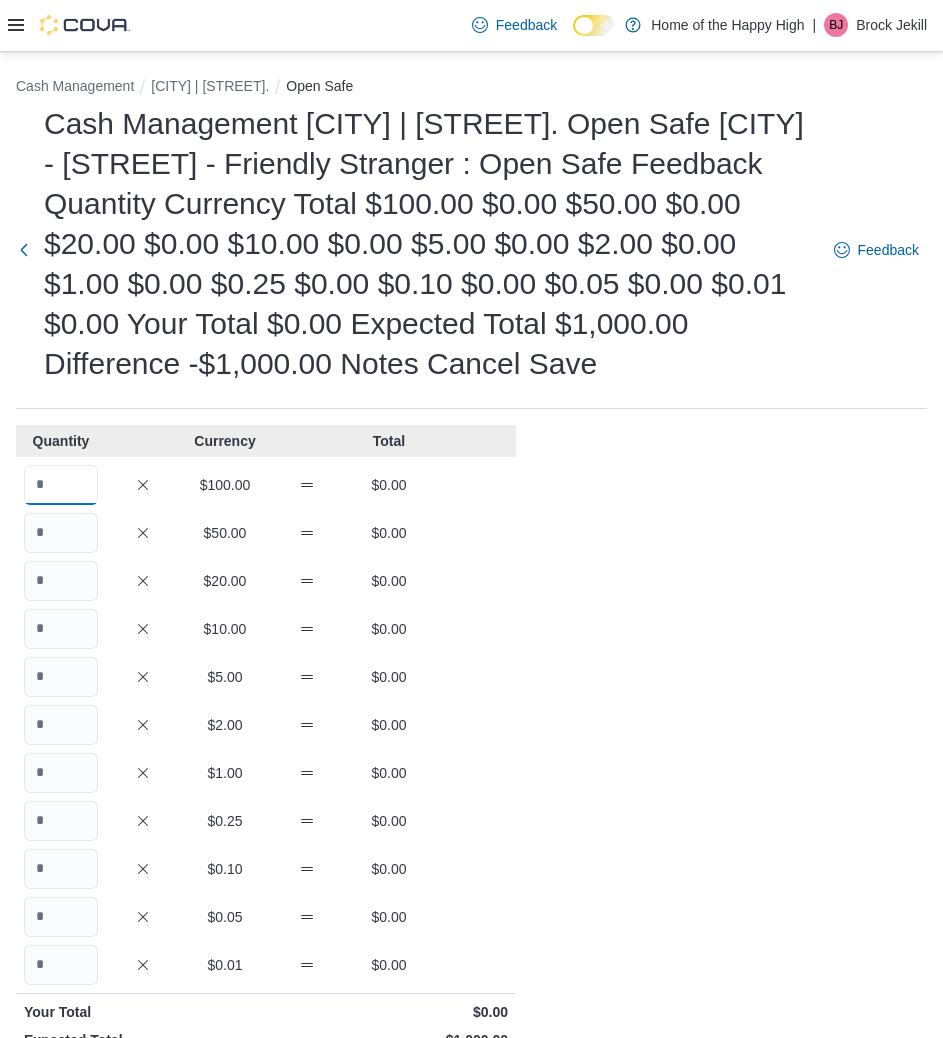 click at bounding box center [61, 485] 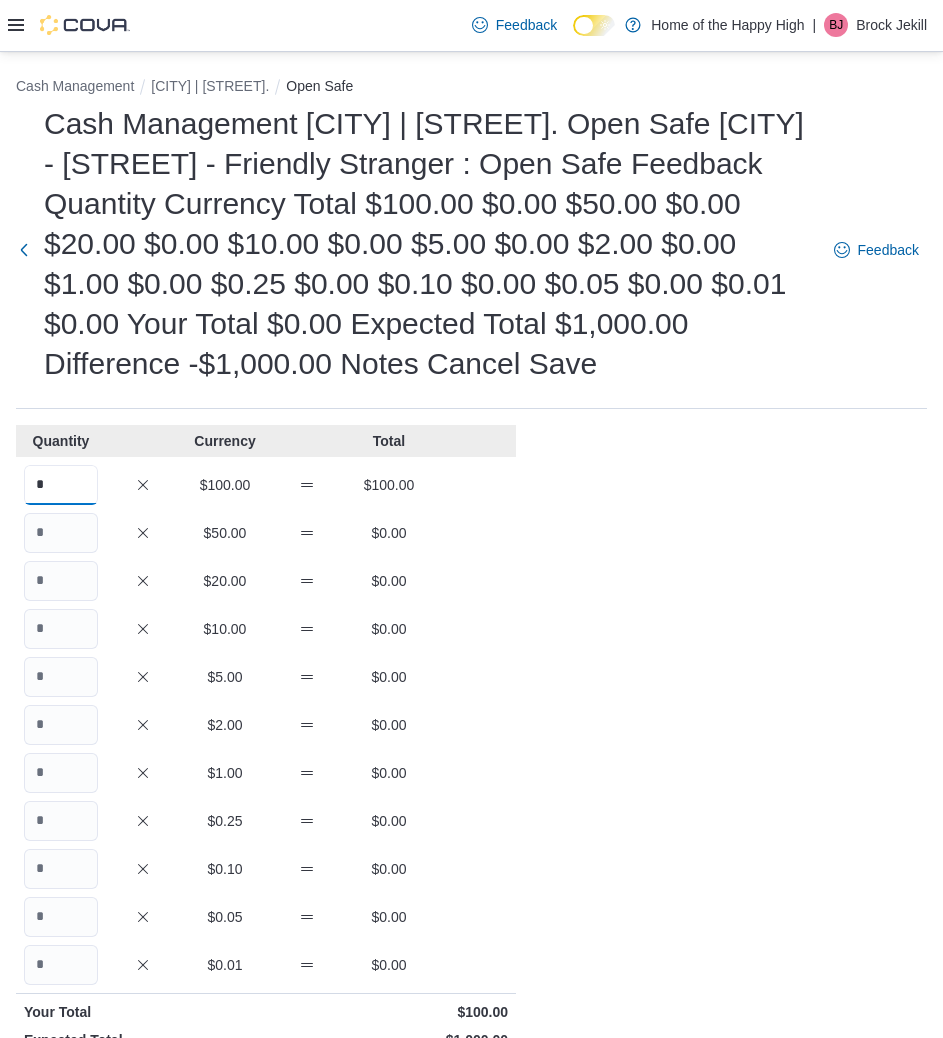type on "*" 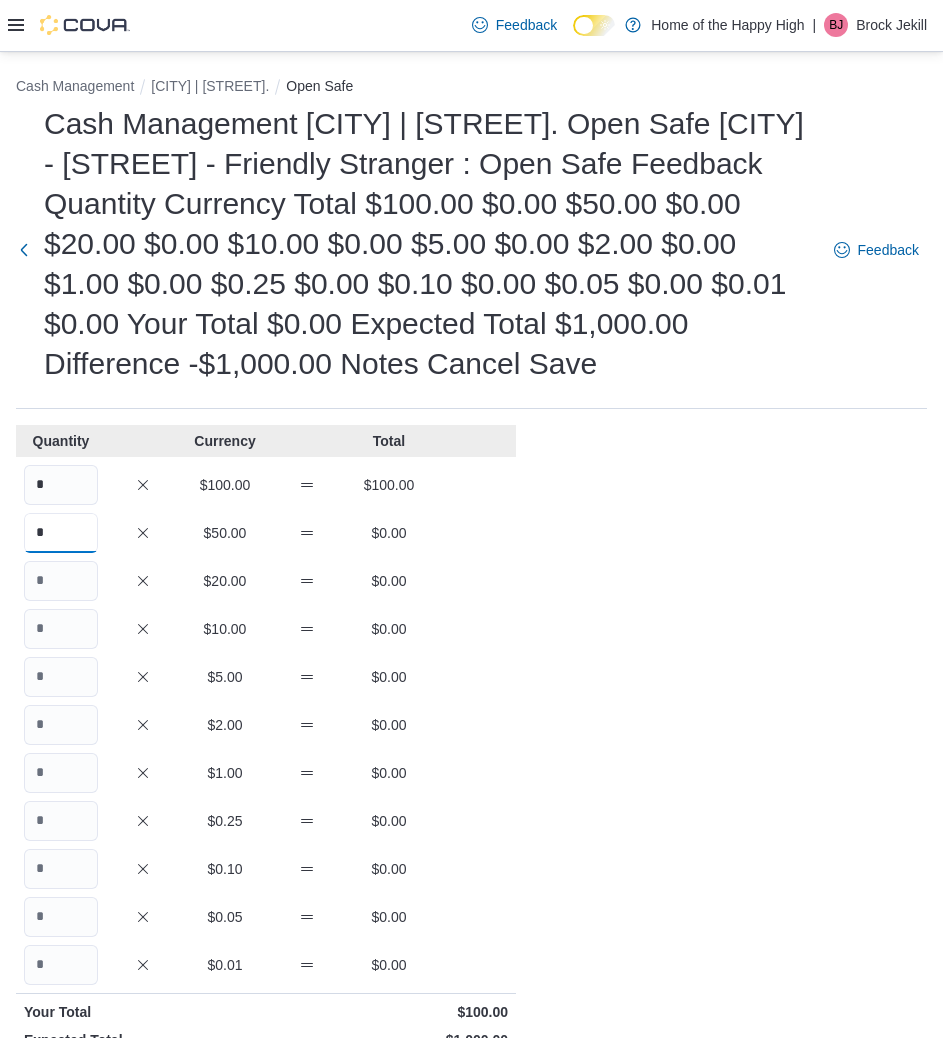 type on "*" 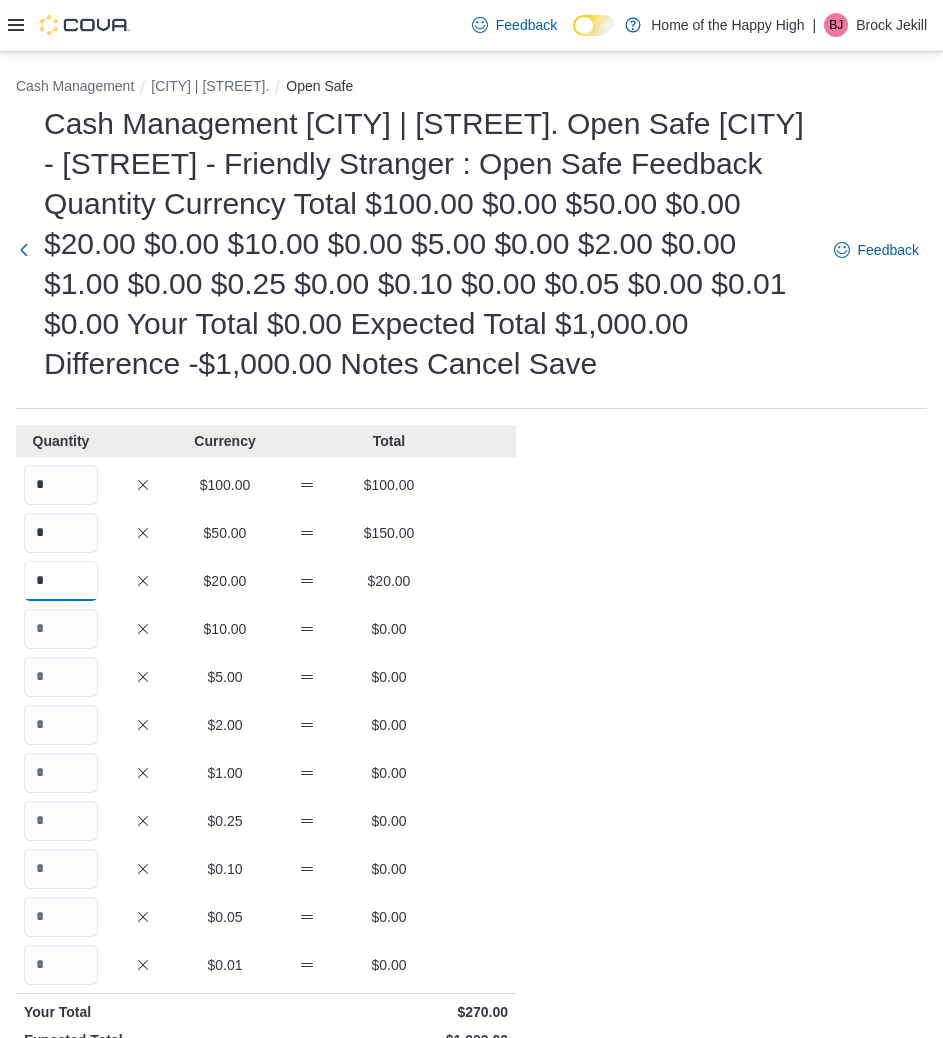 type on "*" 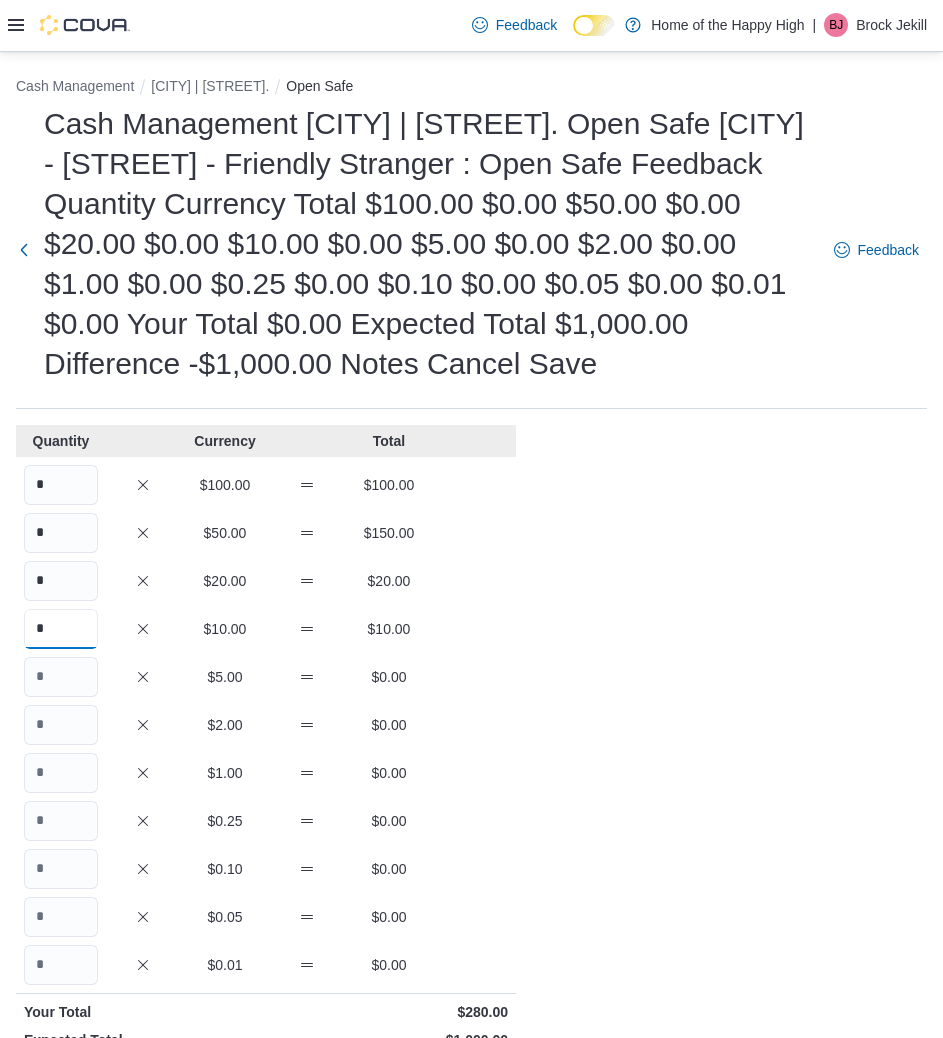 type on "*" 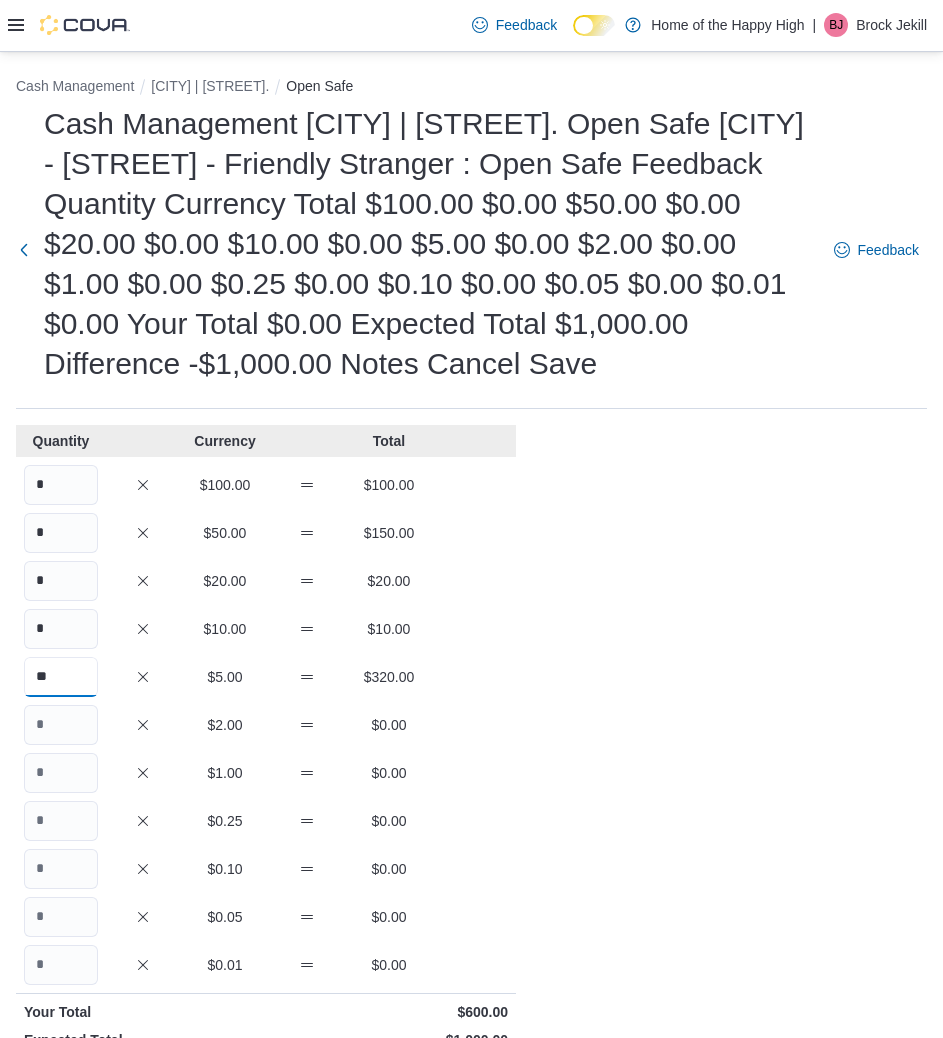 type on "**" 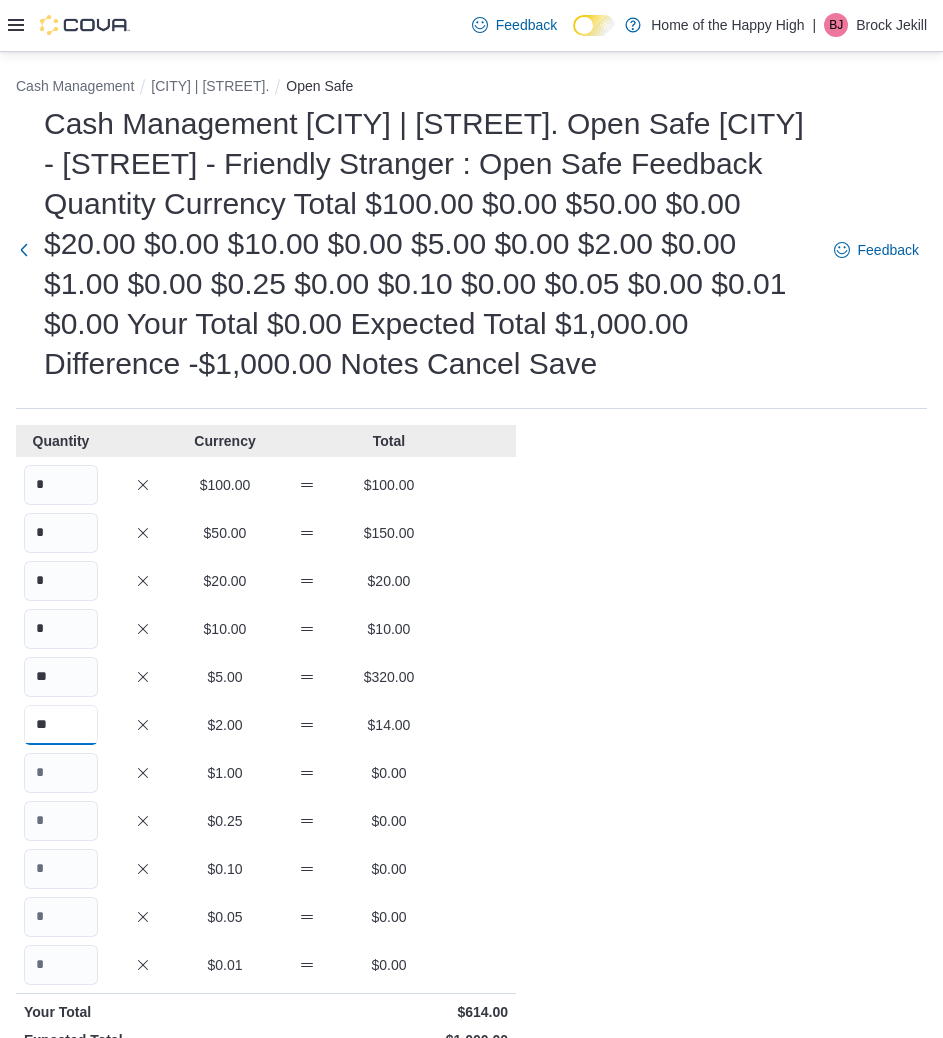 type on "**" 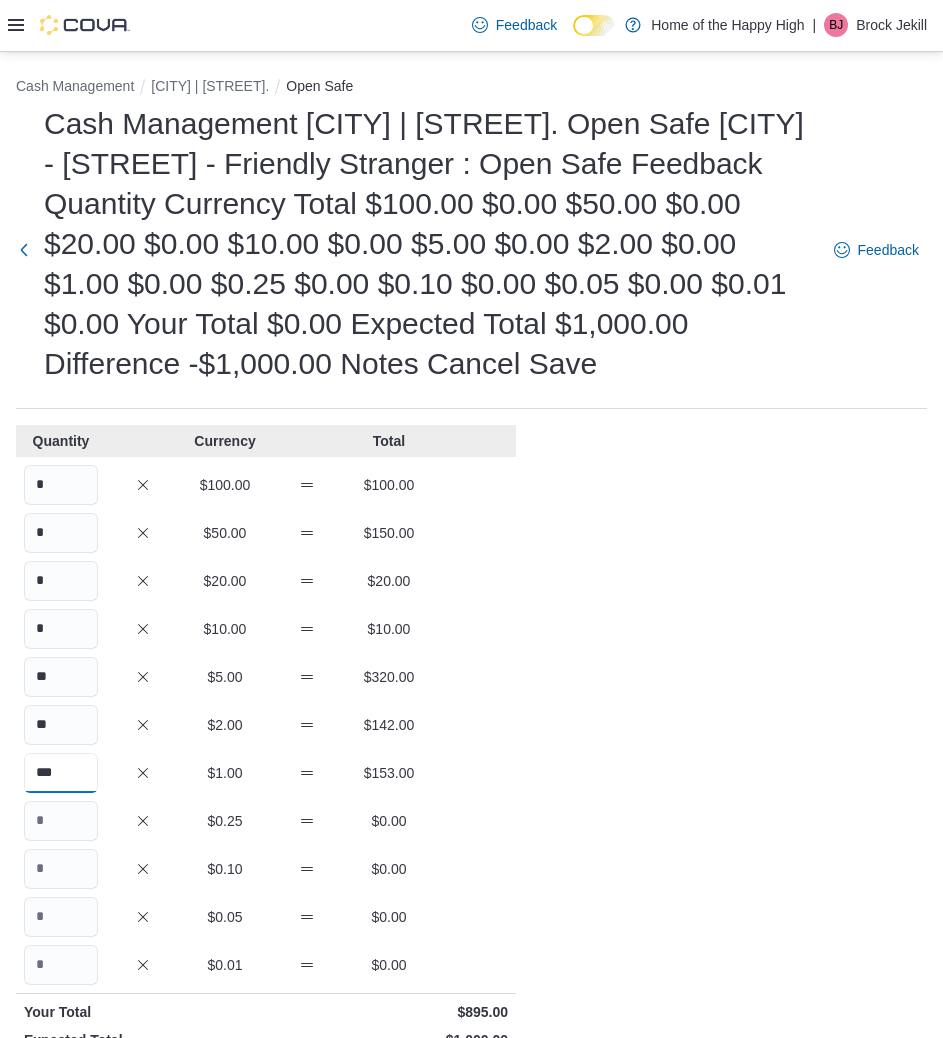 type on "***" 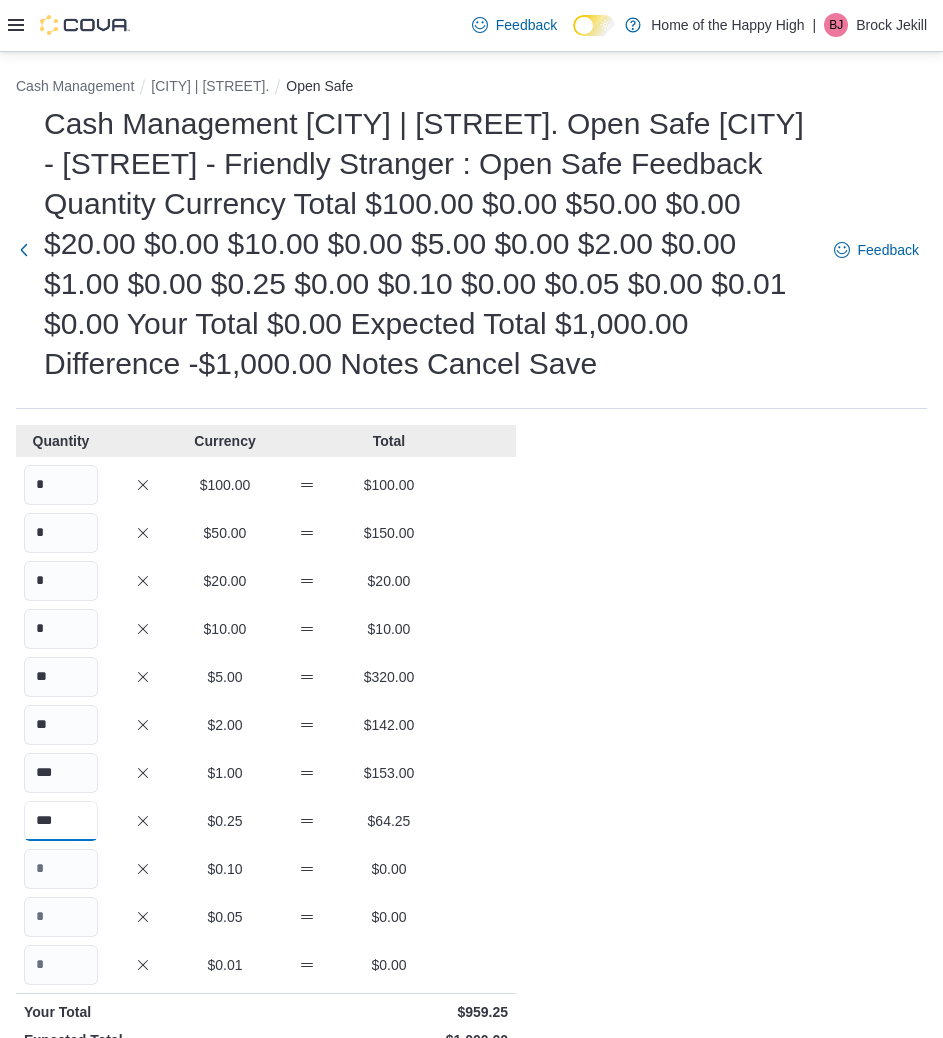 type on "***" 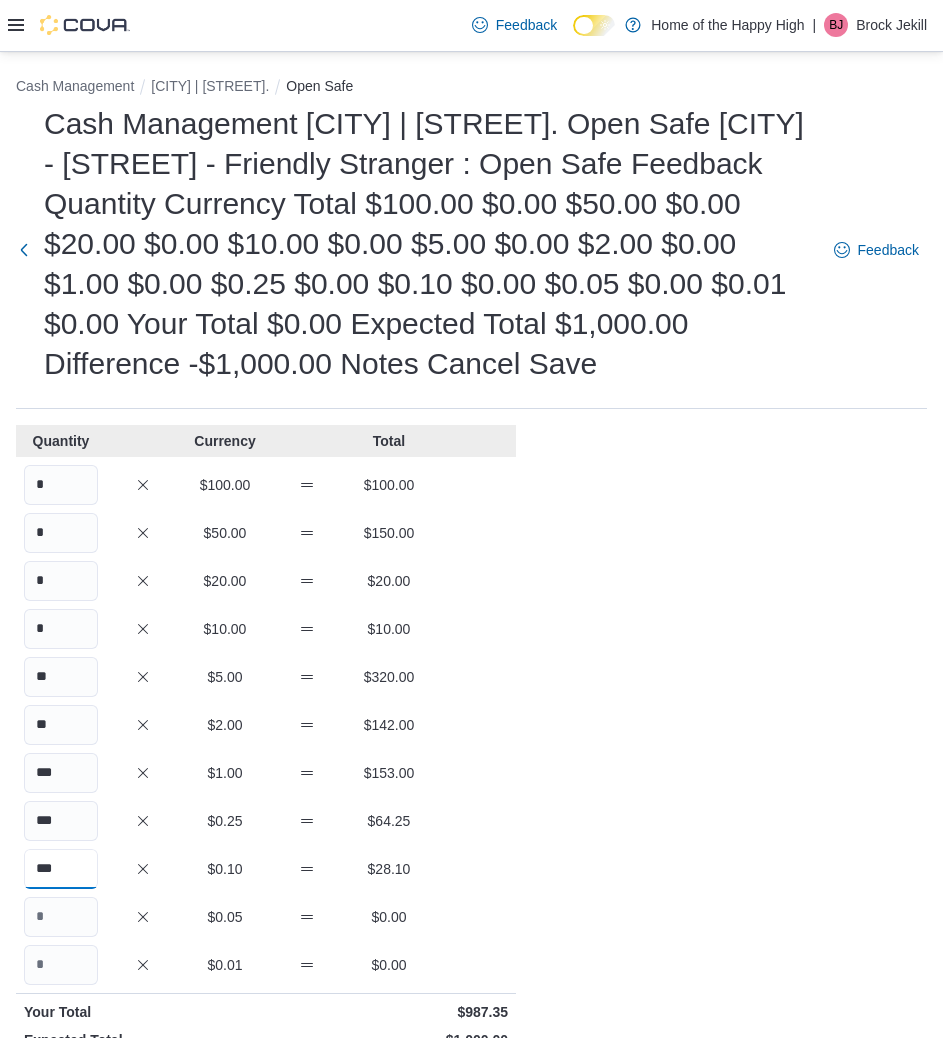 type on "***" 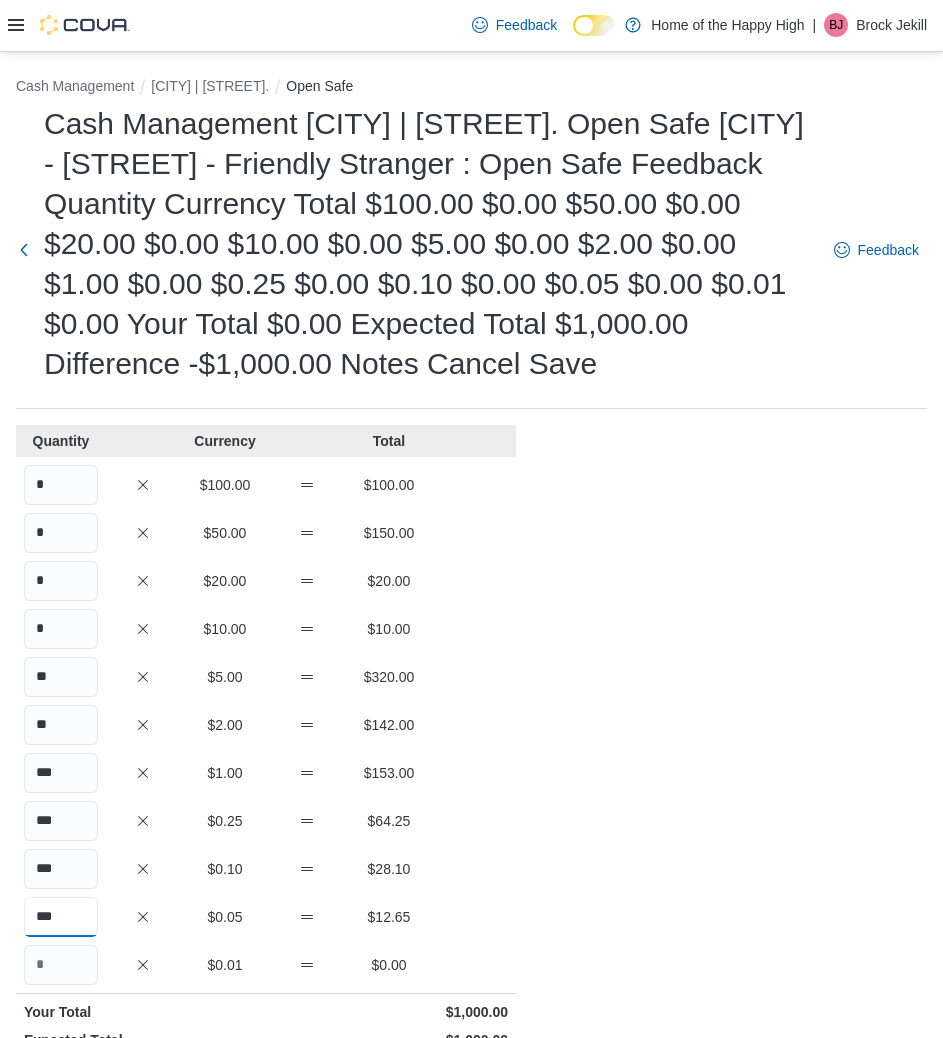 type on "***" 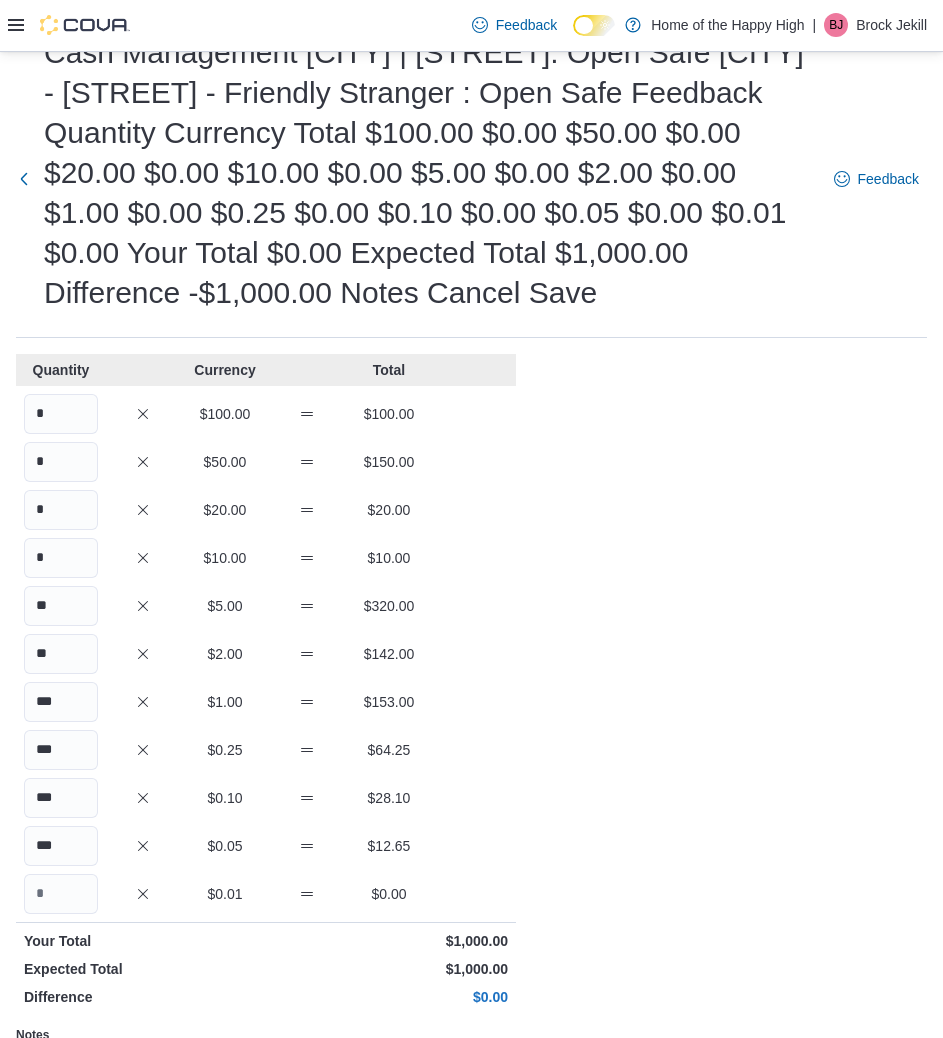scroll, scrollTop: 85, scrollLeft: 0, axis: vertical 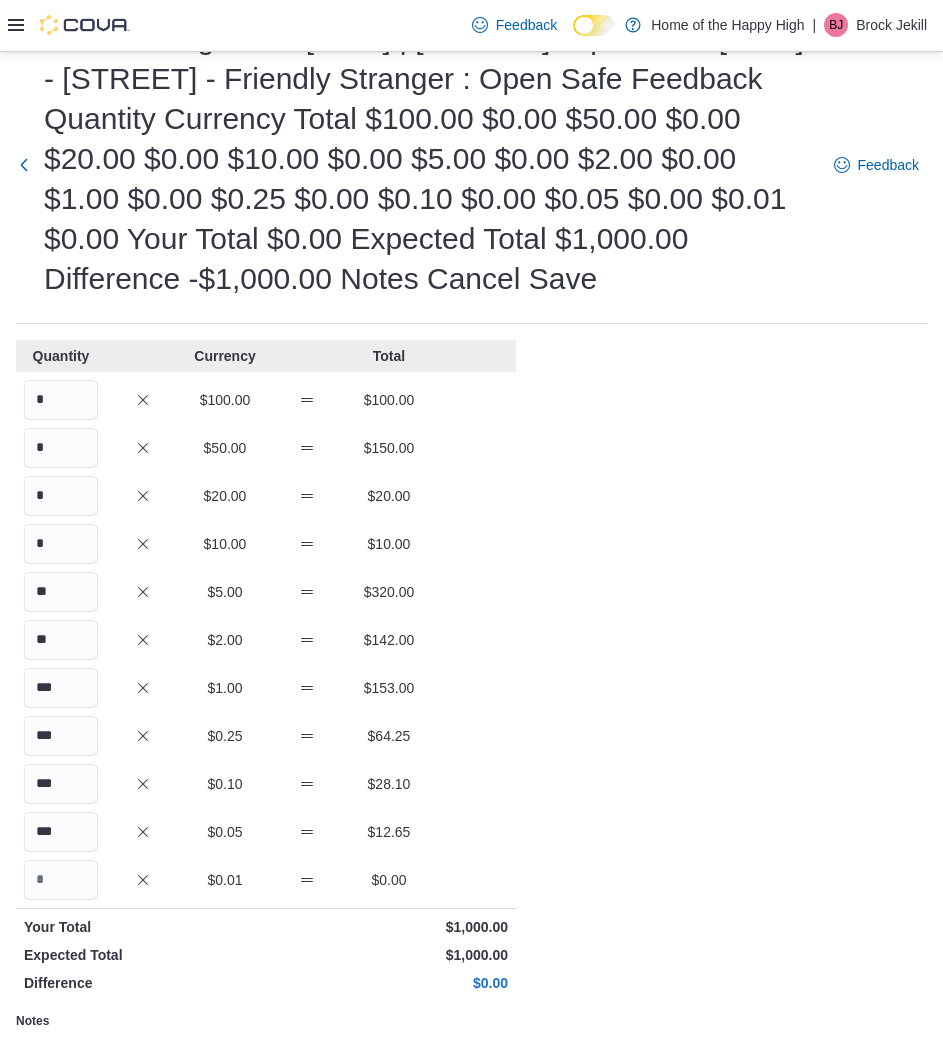 type on "**" 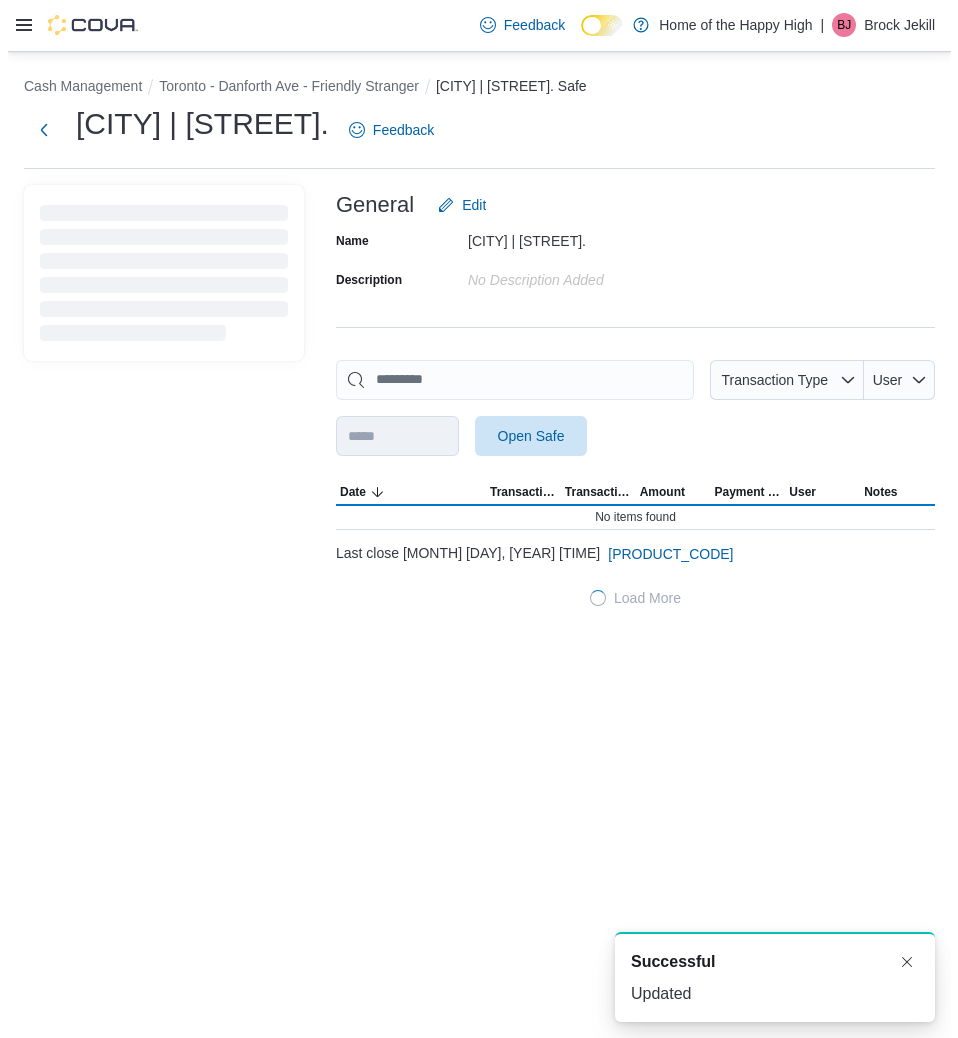 scroll, scrollTop: 0, scrollLeft: 0, axis: both 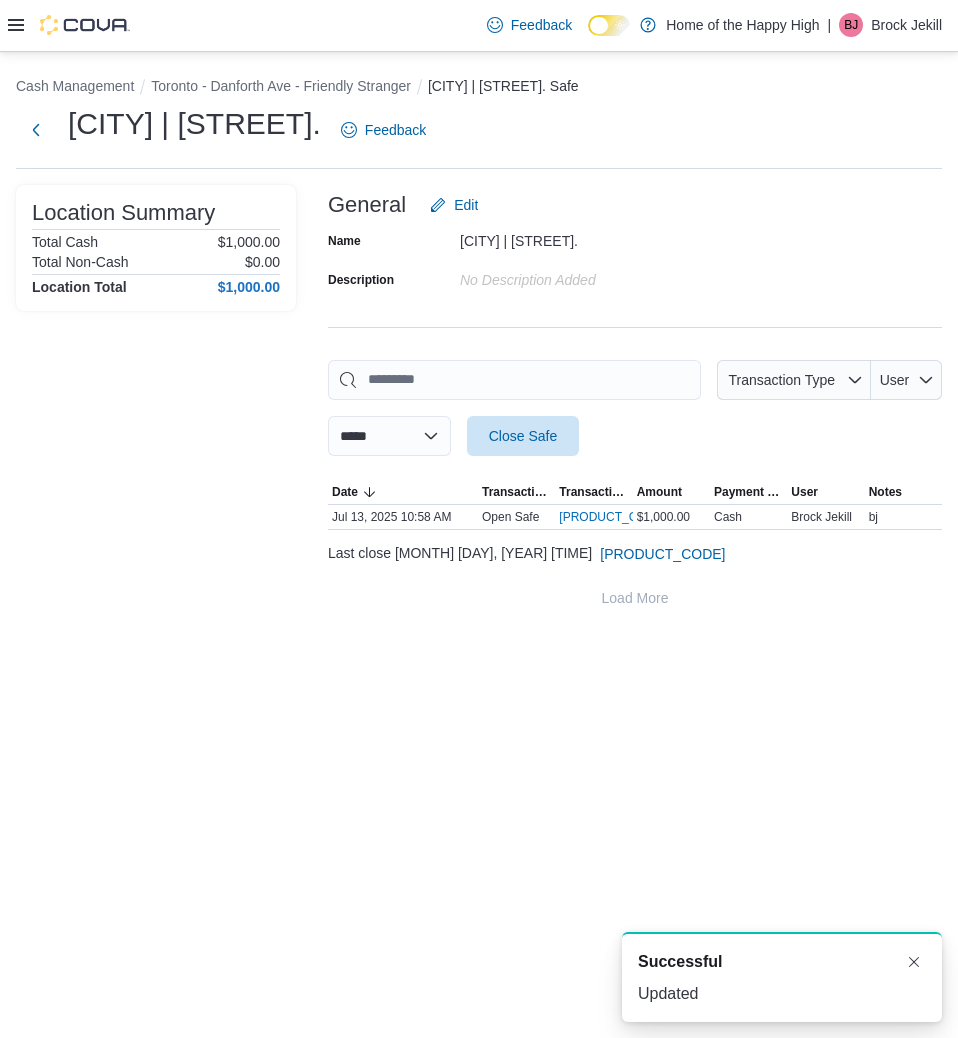 click on "Toronto - Danforth Ave - Friendly Stranger" at bounding box center (289, 86) 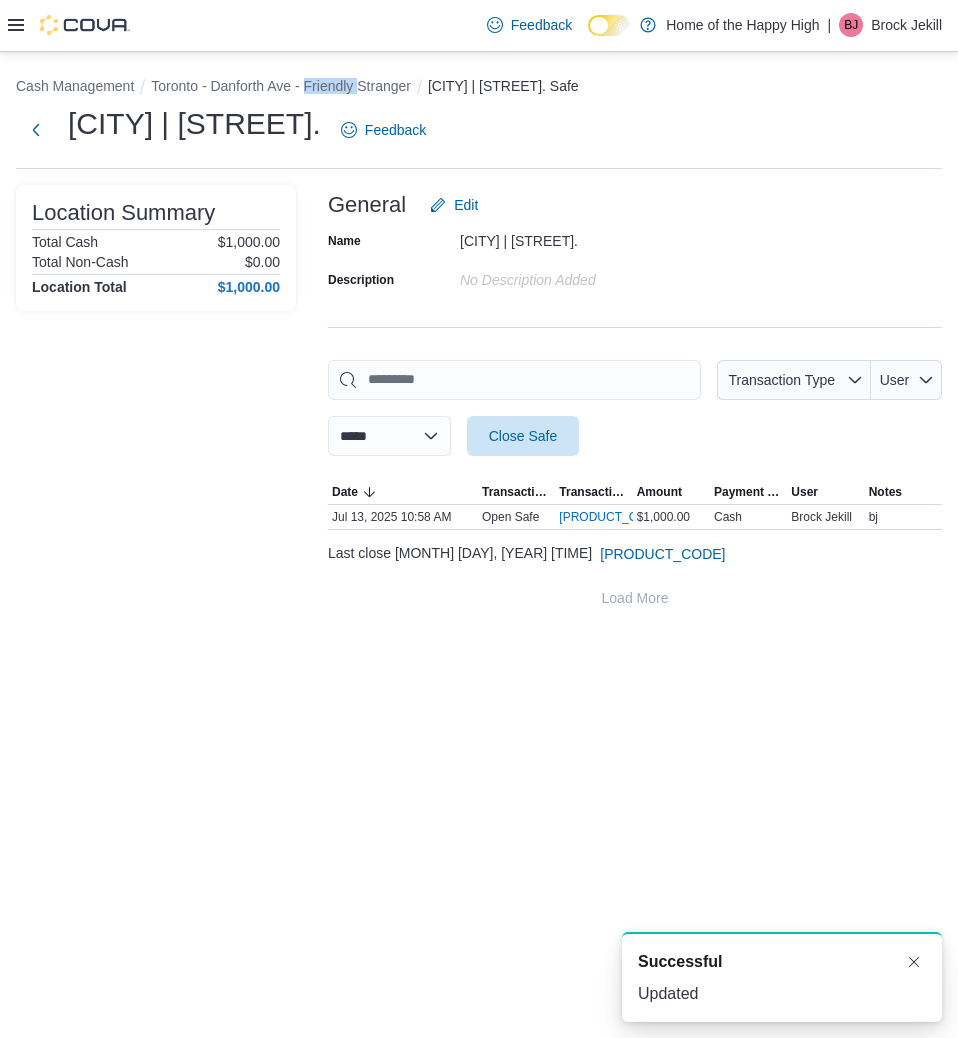 click on "Toronto - Danforth Ave - Friendly Stranger" at bounding box center (289, 86) 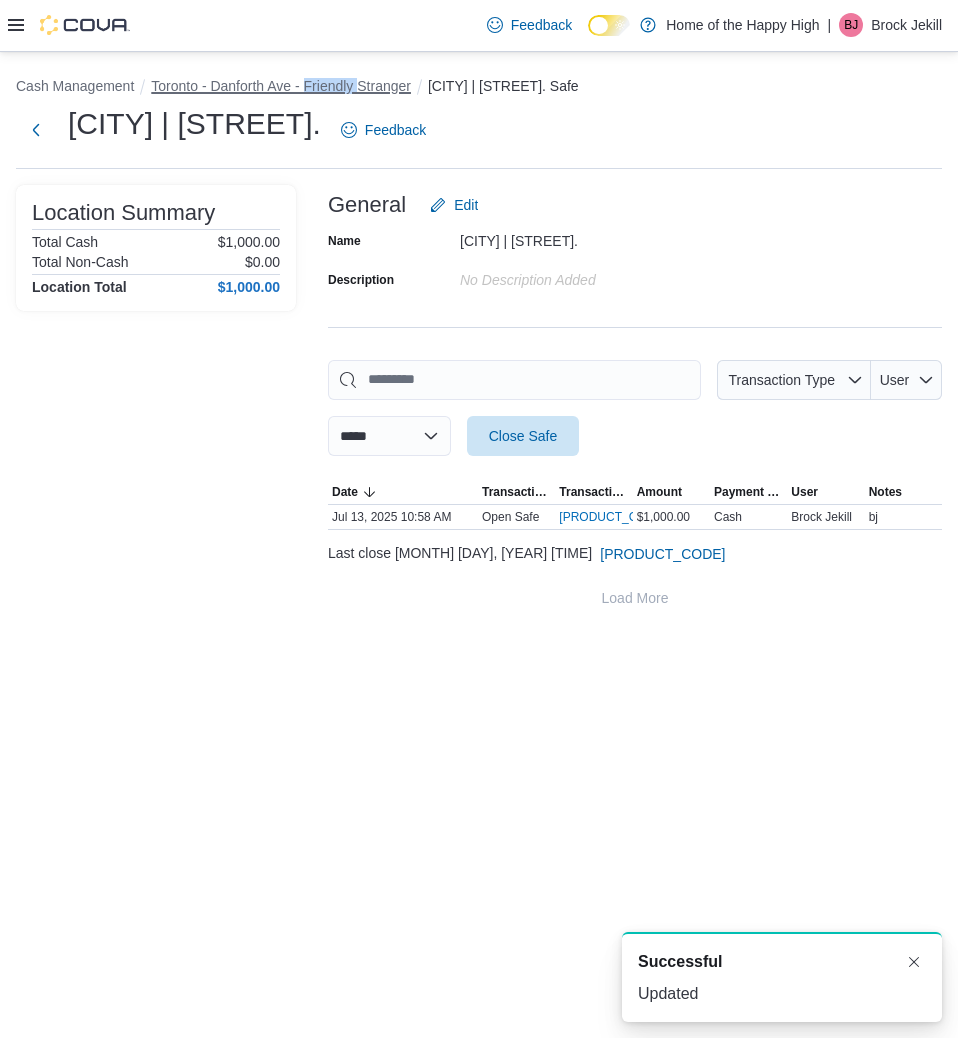 click on "Toronto - Danforth Ave - Friendly Stranger" at bounding box center [281, 86] 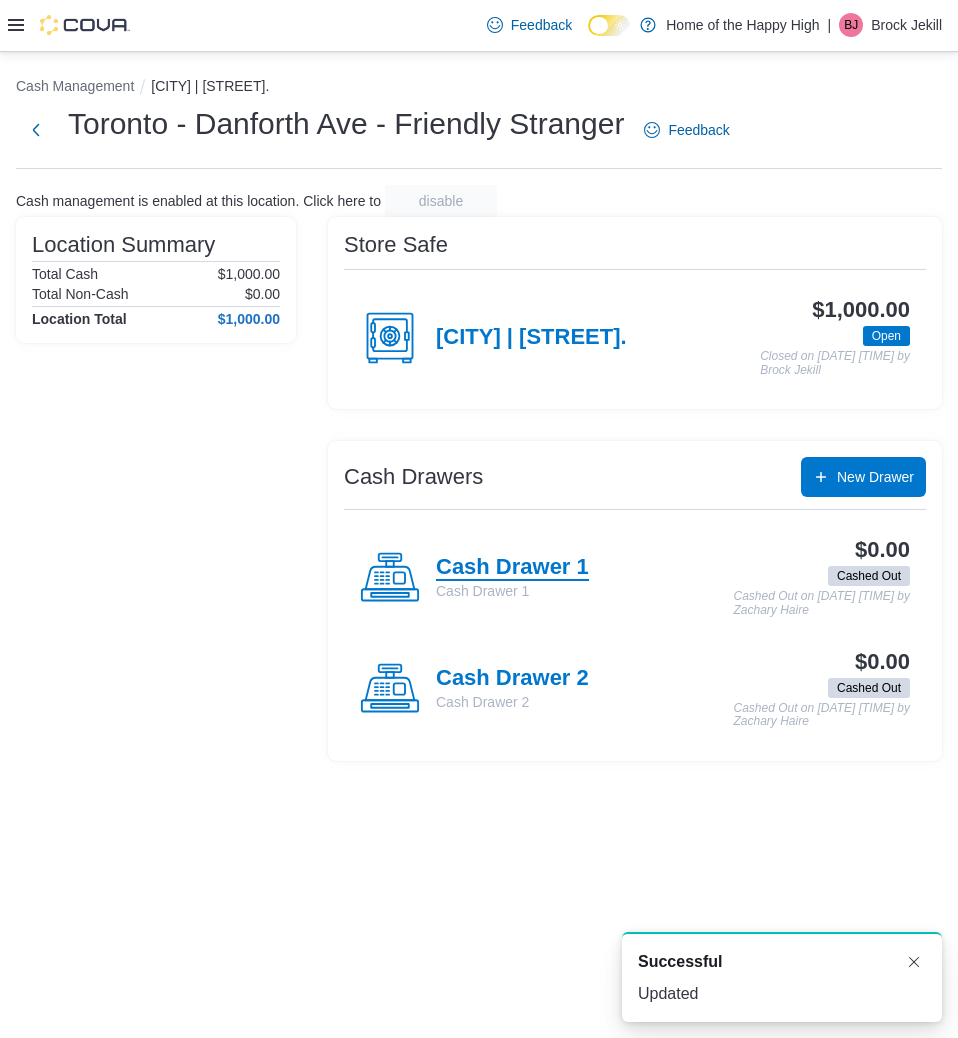 click on "Cash Drawer 1" at bounding box center (512, 568) 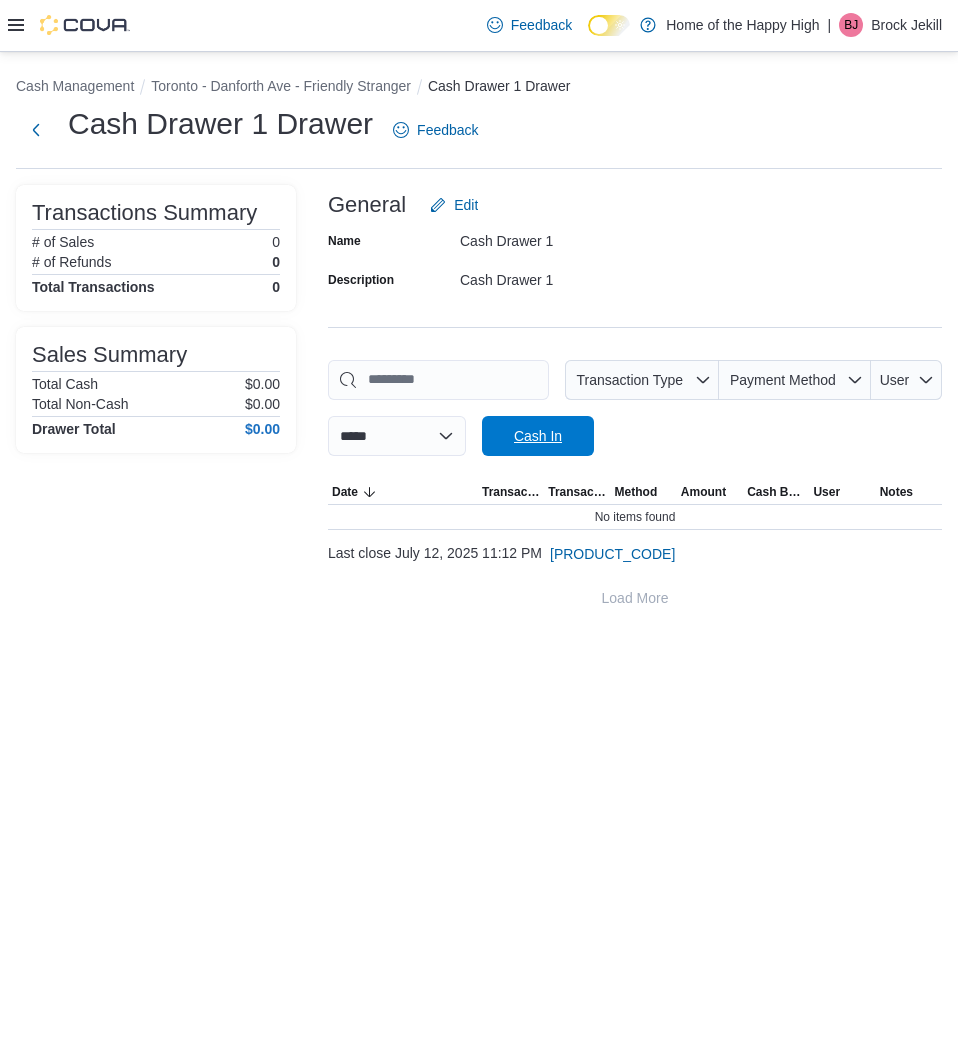 click on "Cash In" at bounding box center (538, 436) 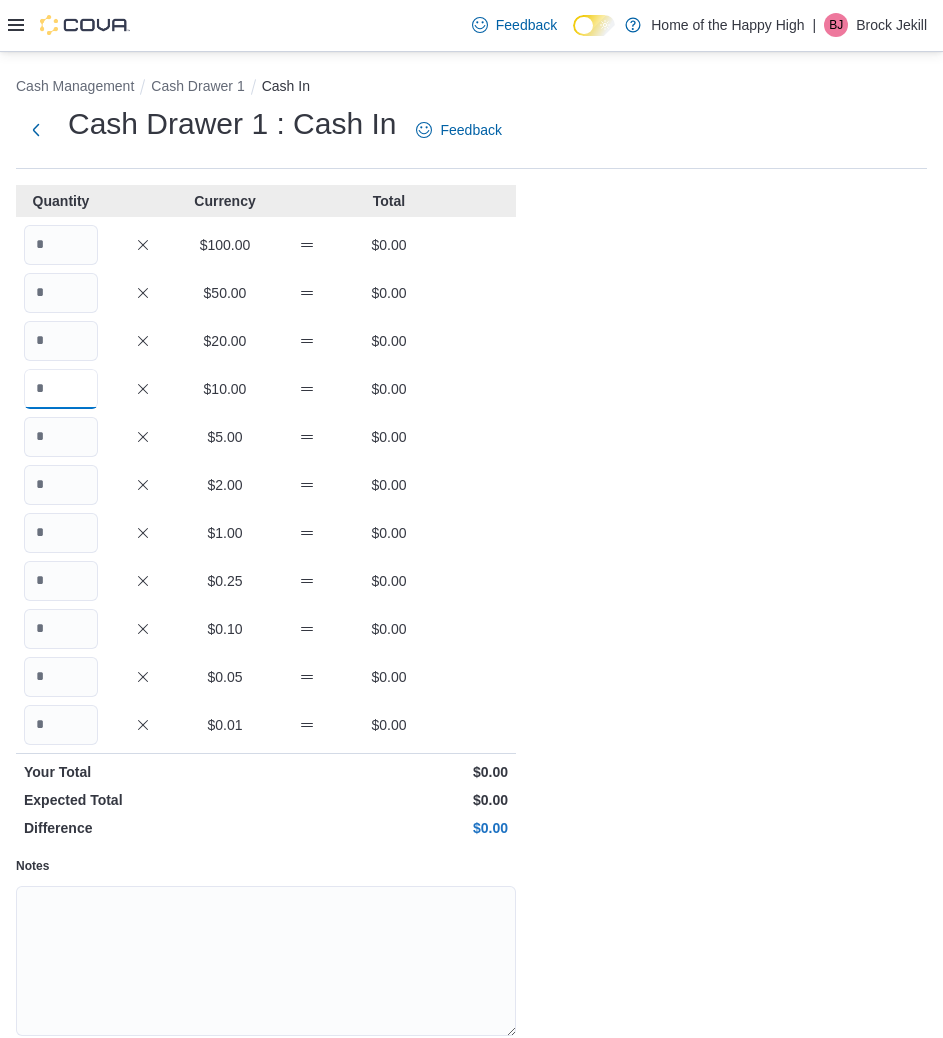click at bounding box center (61, 389) 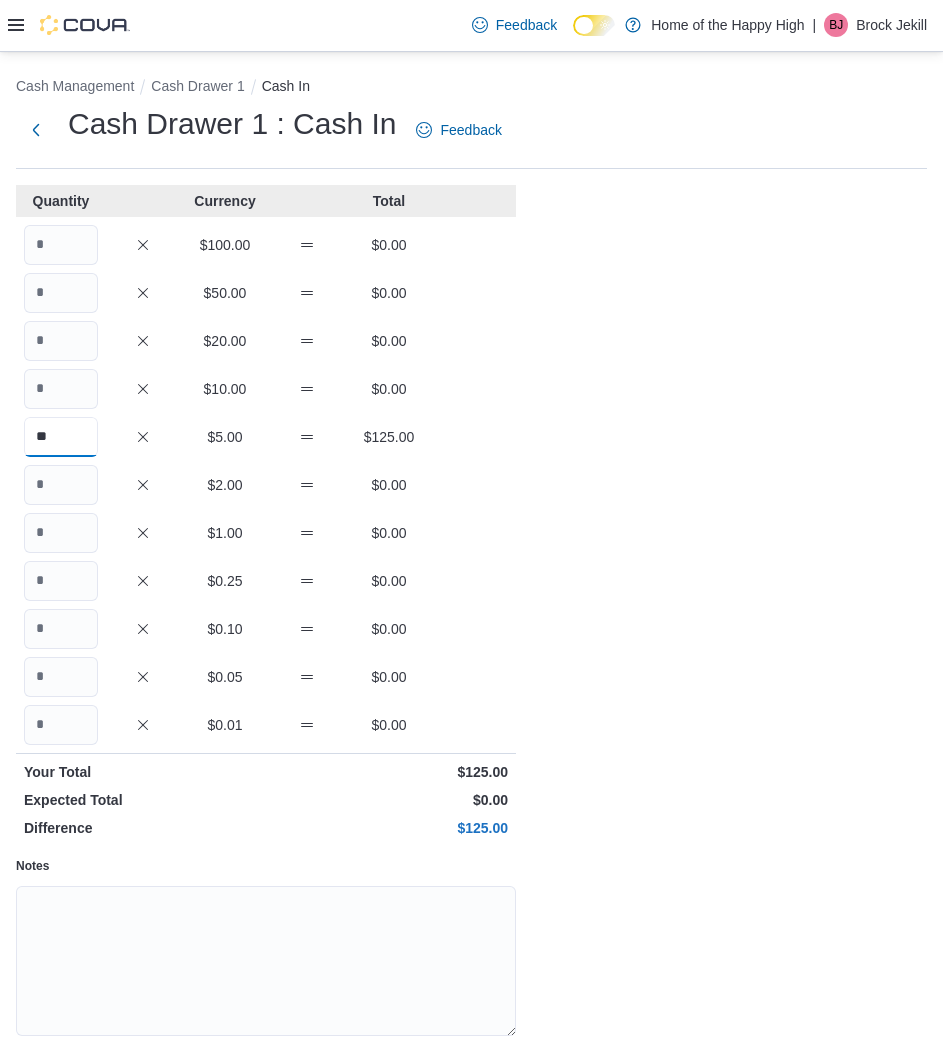 type on "**" 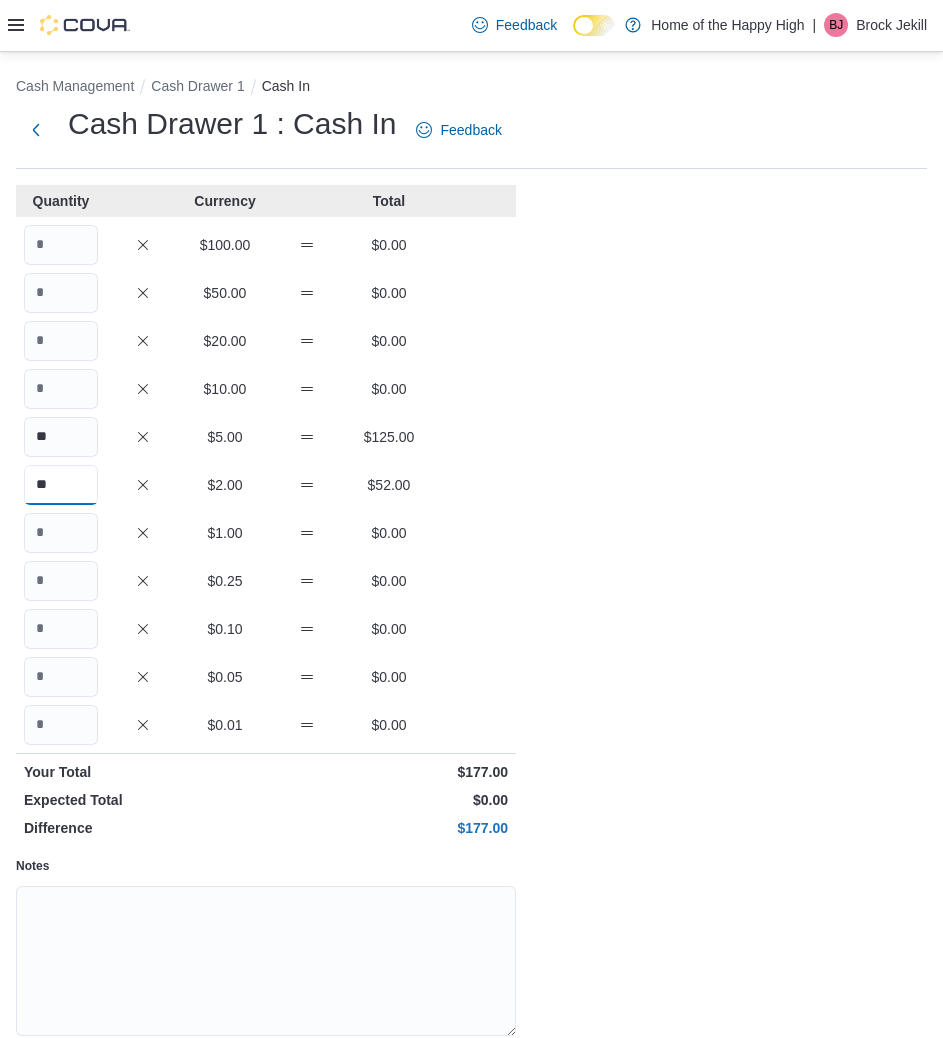 type on "**" 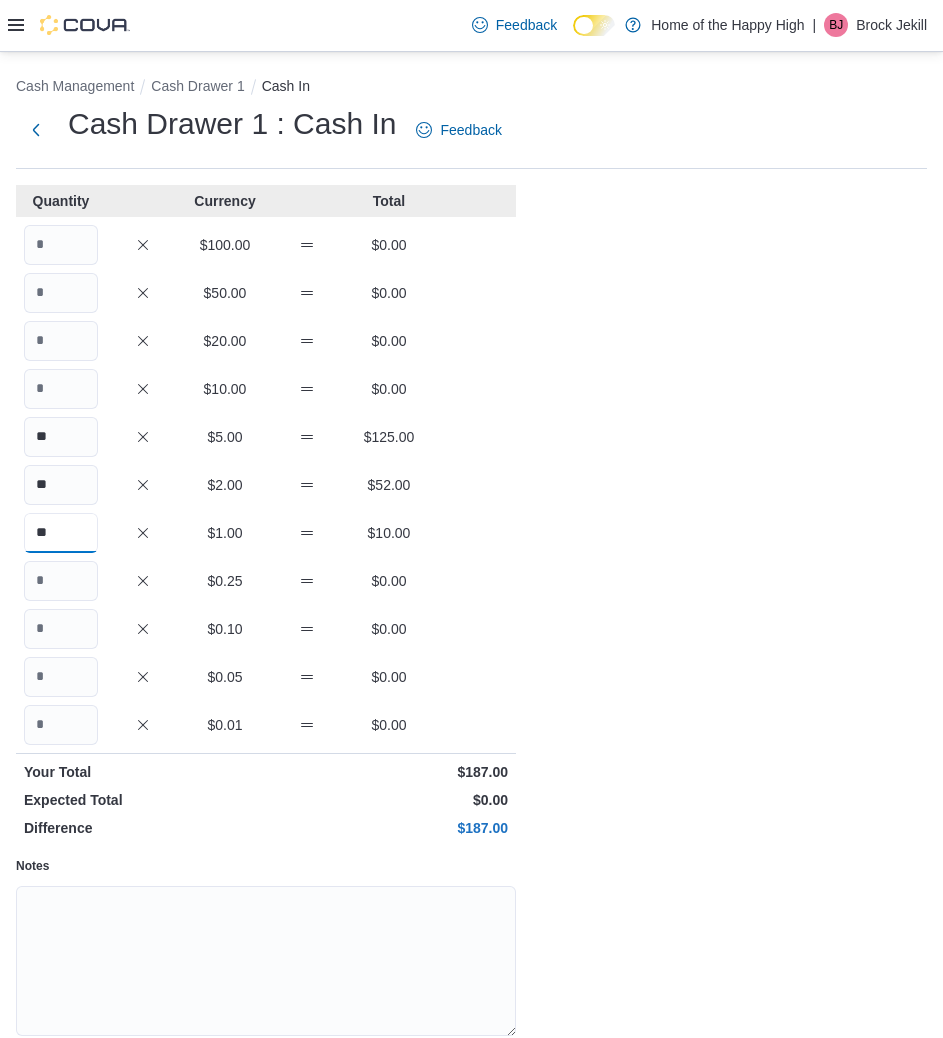 type on "**" 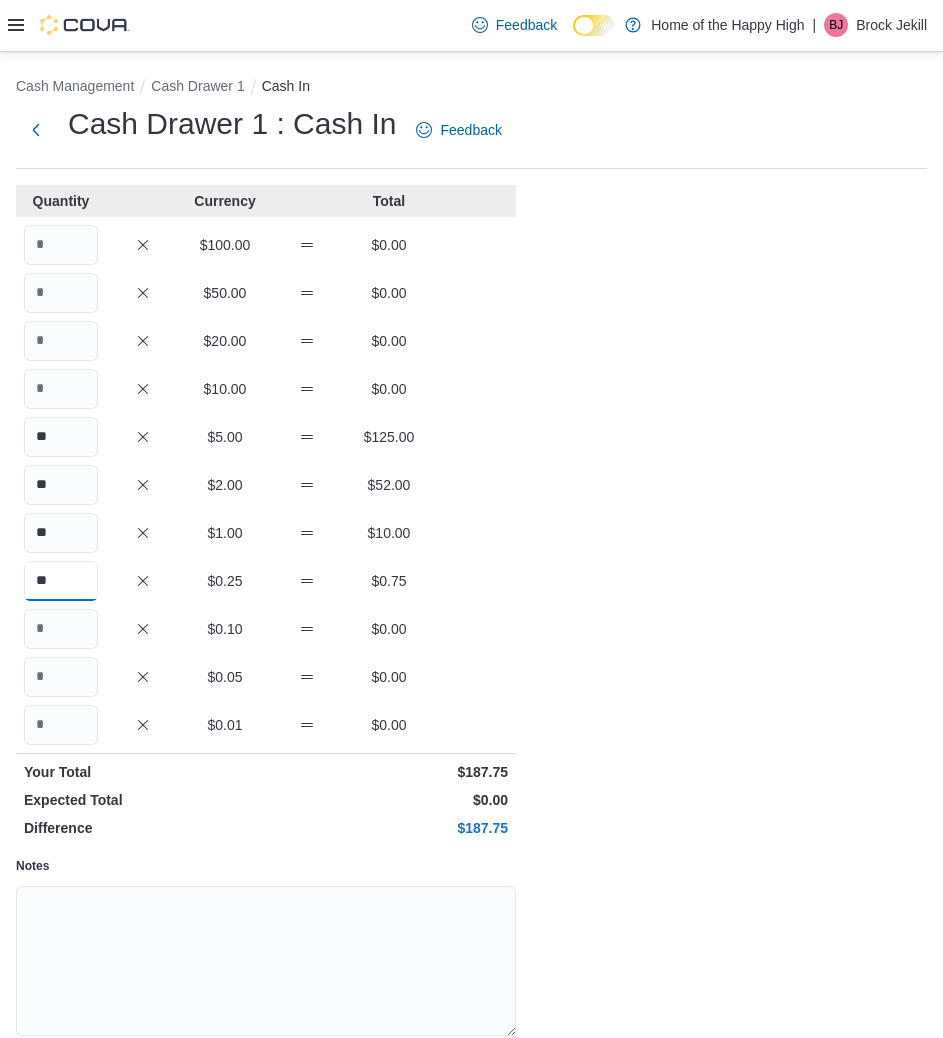 type on "**" 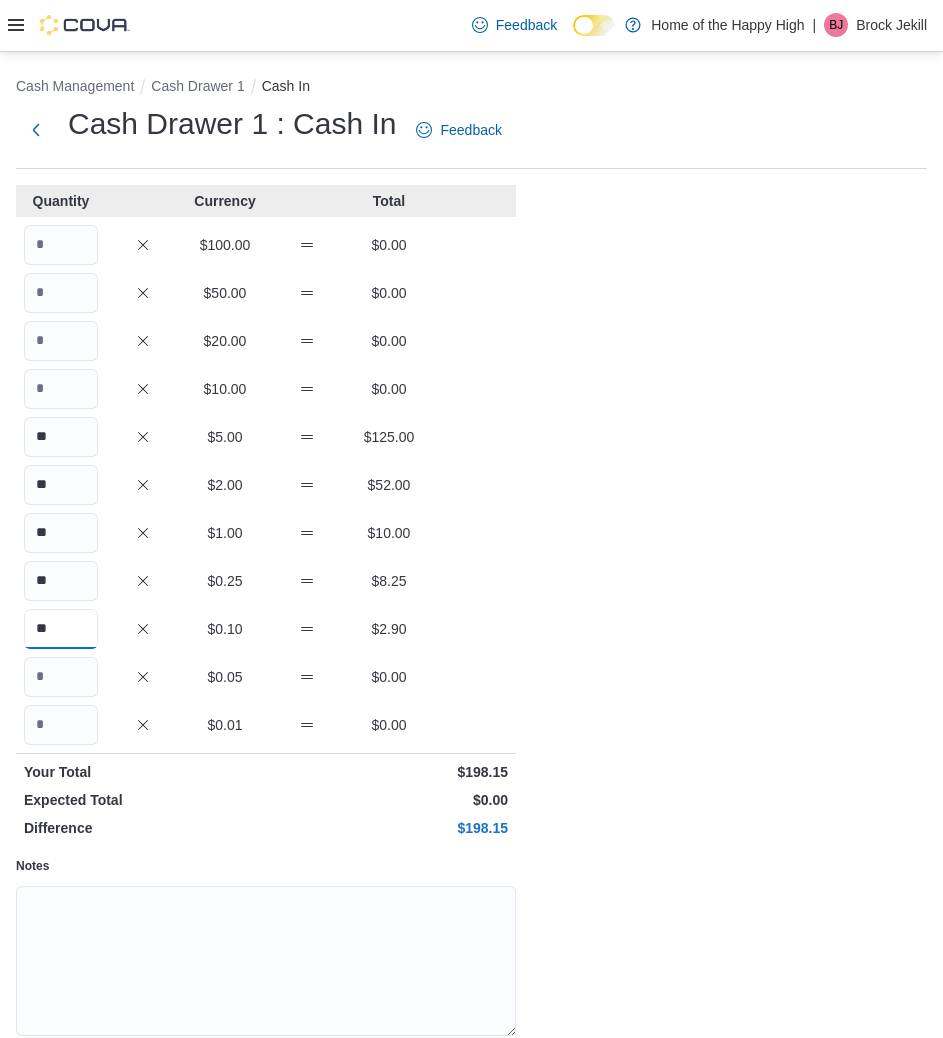 type on "**" 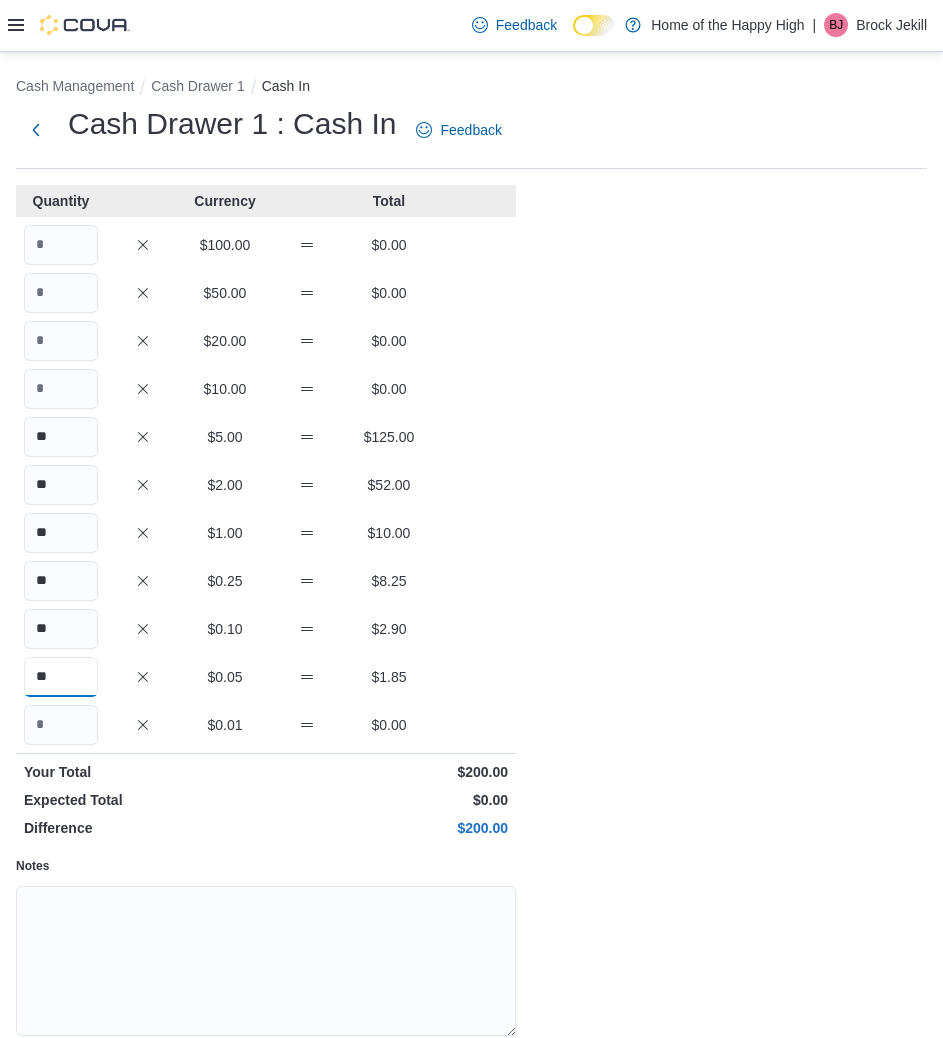 type on "**" 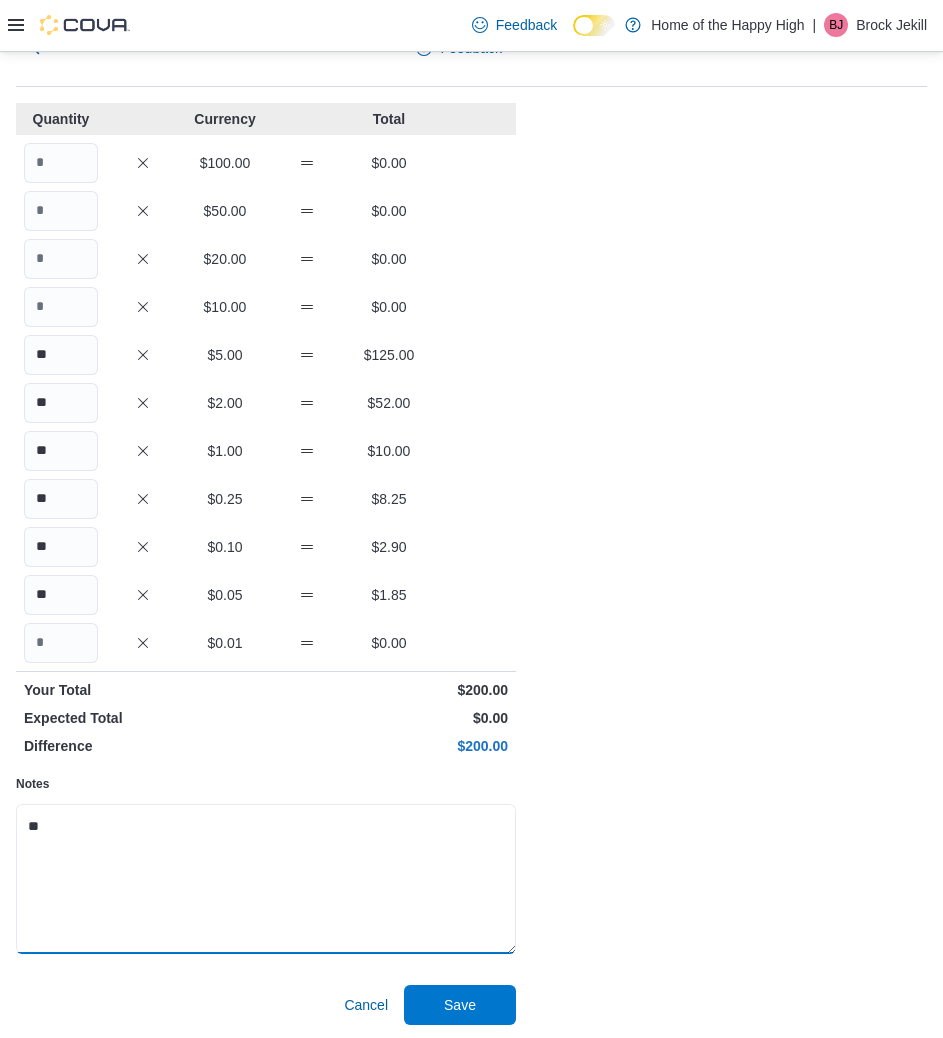 scroll, scrollTop: 85, scrollLeft: 0, axis: vertical 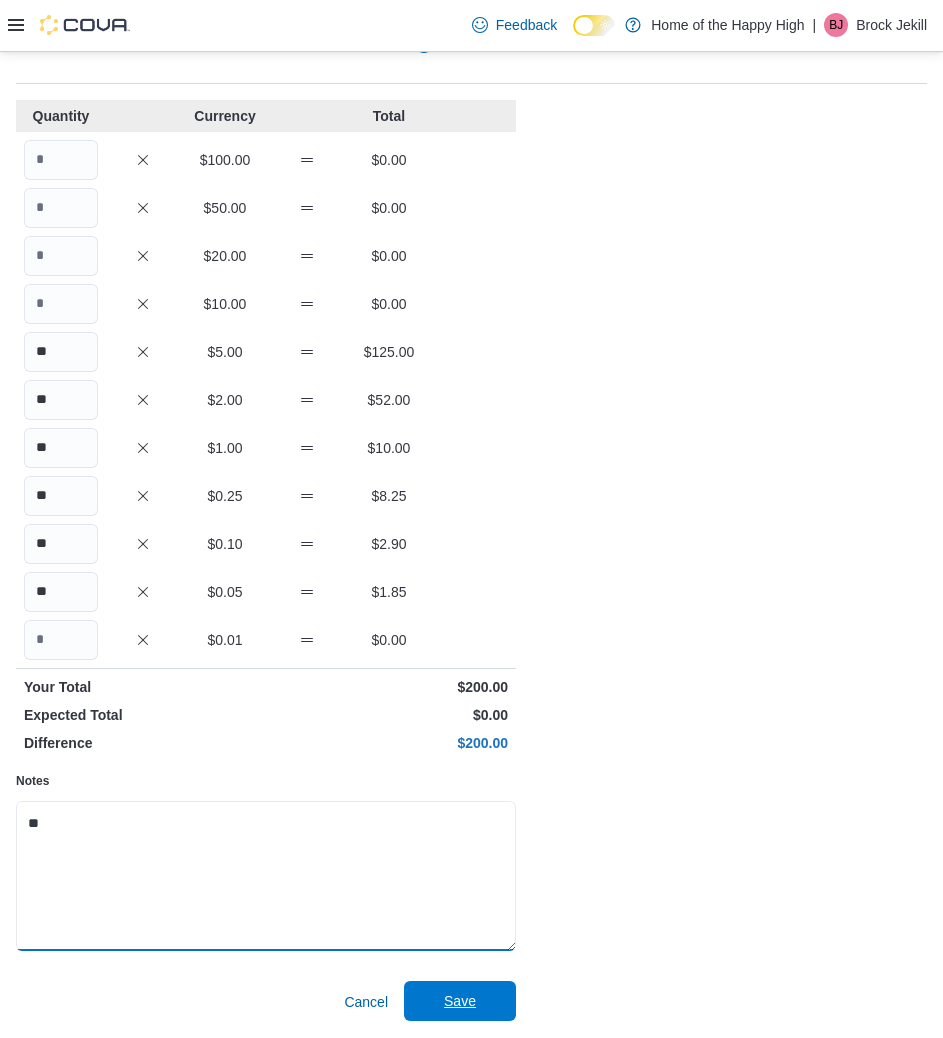 type on "**" 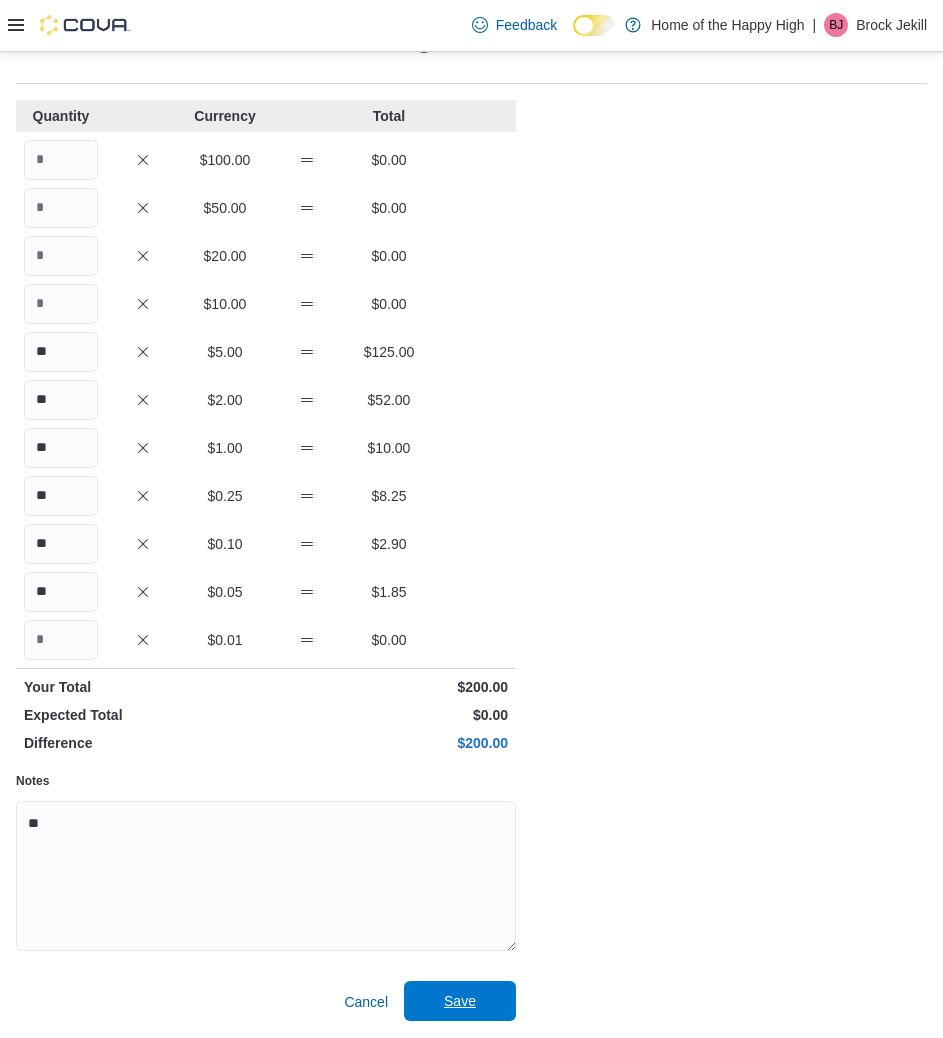 click on "Save" at bounding box center (460, 1001) 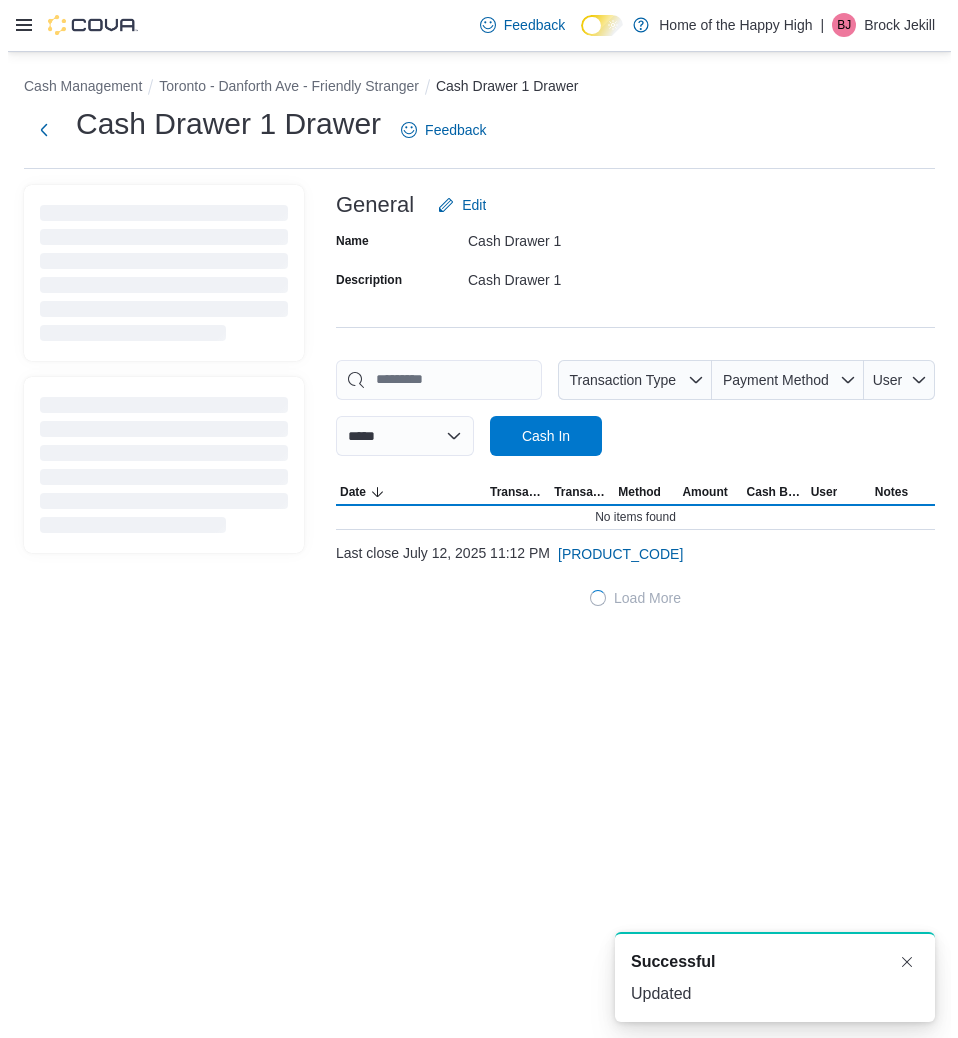 scroll, scrollTop: 0, scrollLeft: 0, axis: both 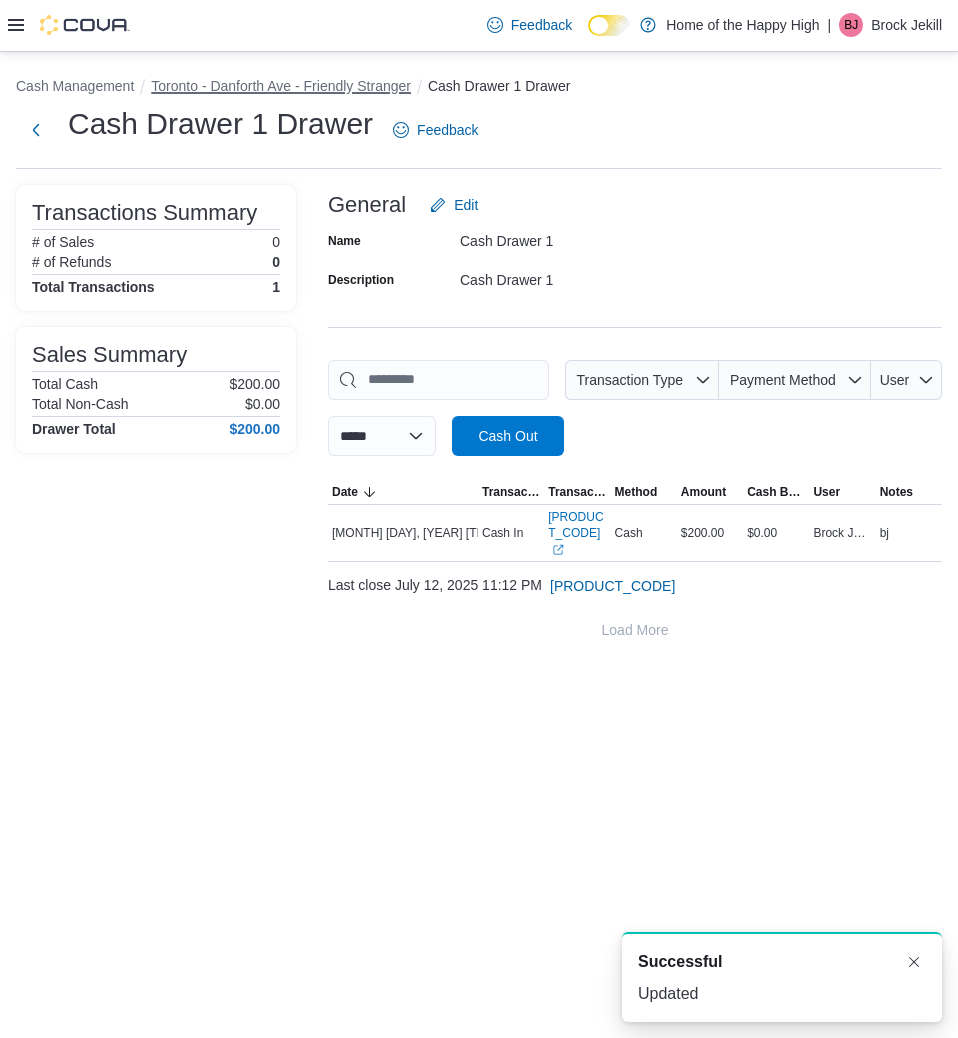 click on "Toronto - Danforth Ave - Friendly Stranger" at bounding box center [281, 86] 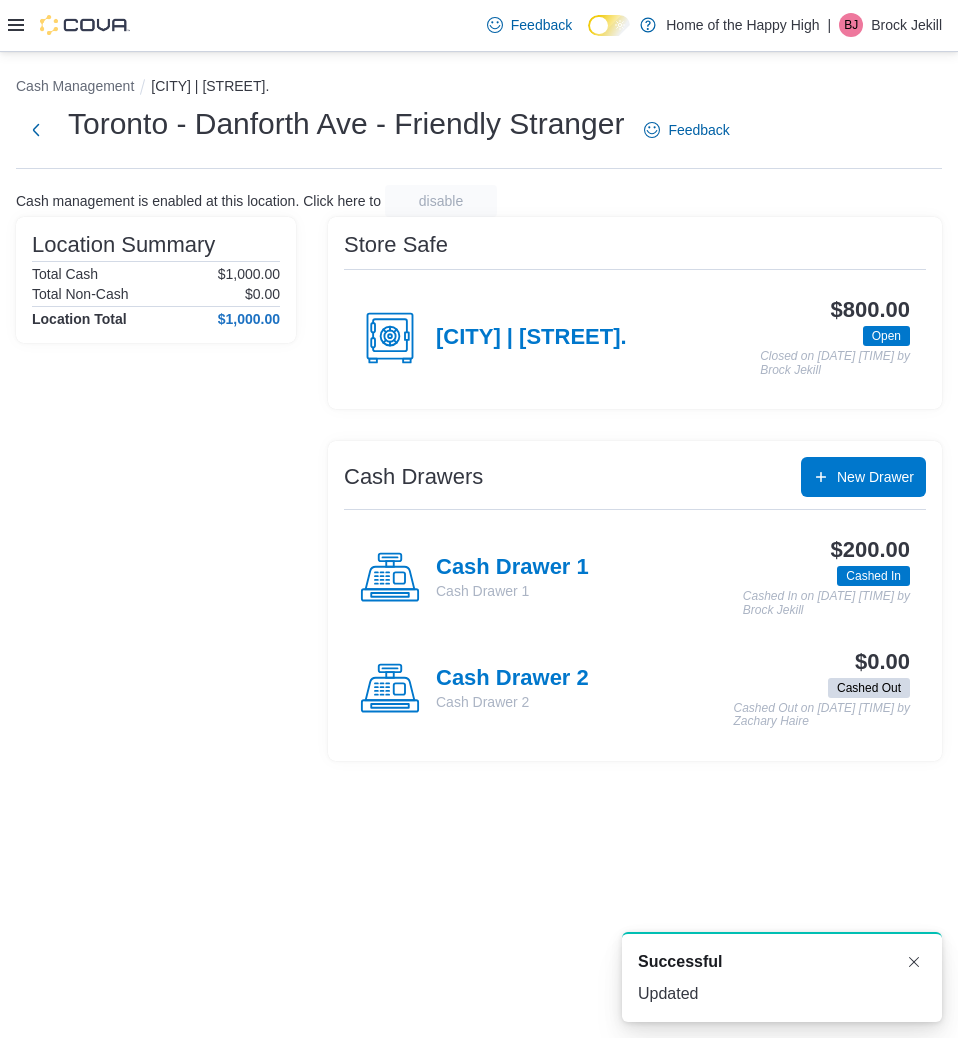 click on "Cash Drawer 2" at bounding box center [512, 702] 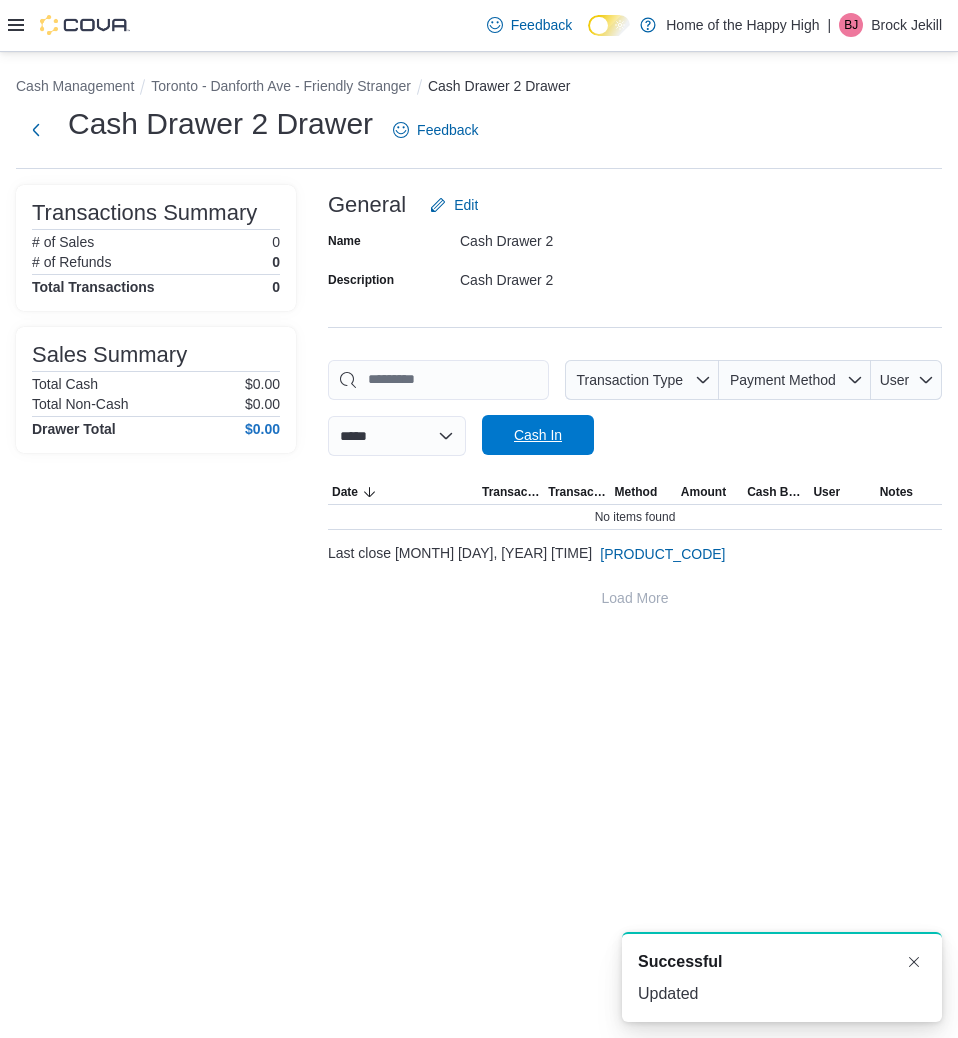 click on "Cash In" at bounding box center (538, 435) 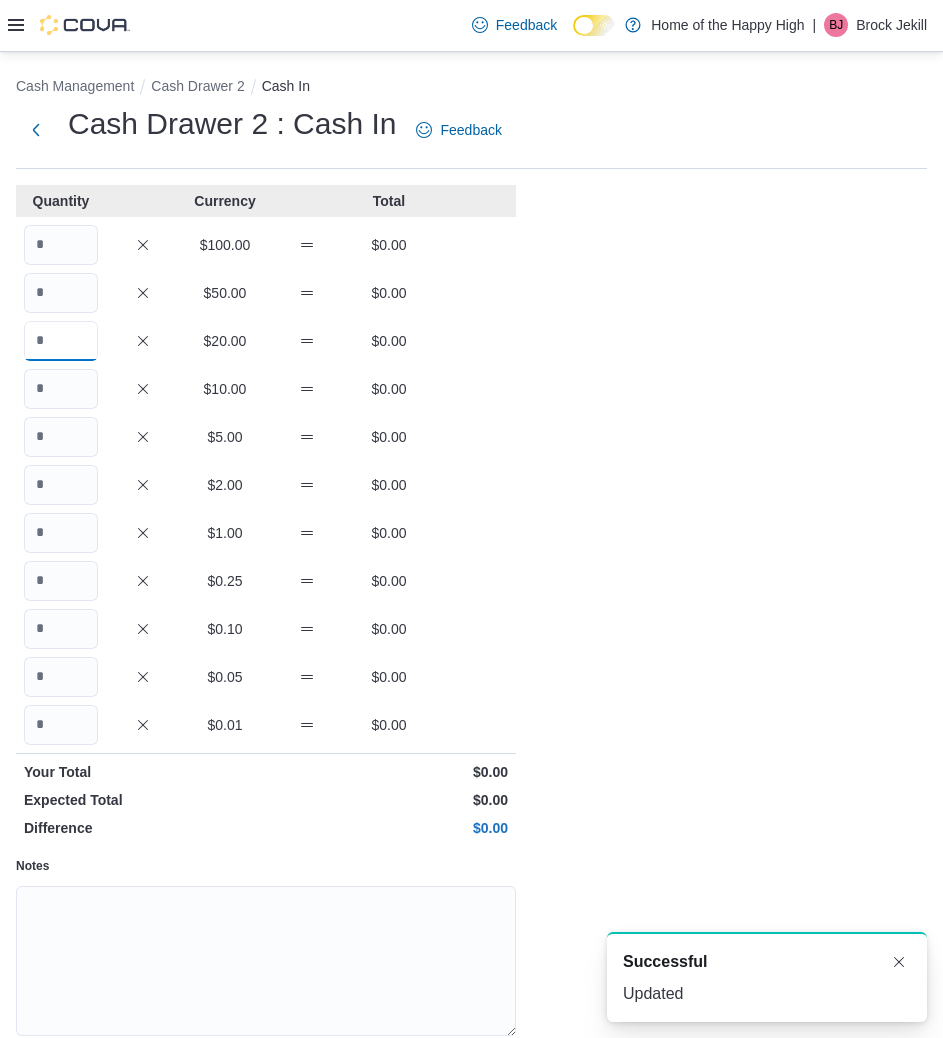 drag, startPoint x: 87, startPoint y: 352, endPoint x: 76, endPoint y: 363, distance: 15.556349 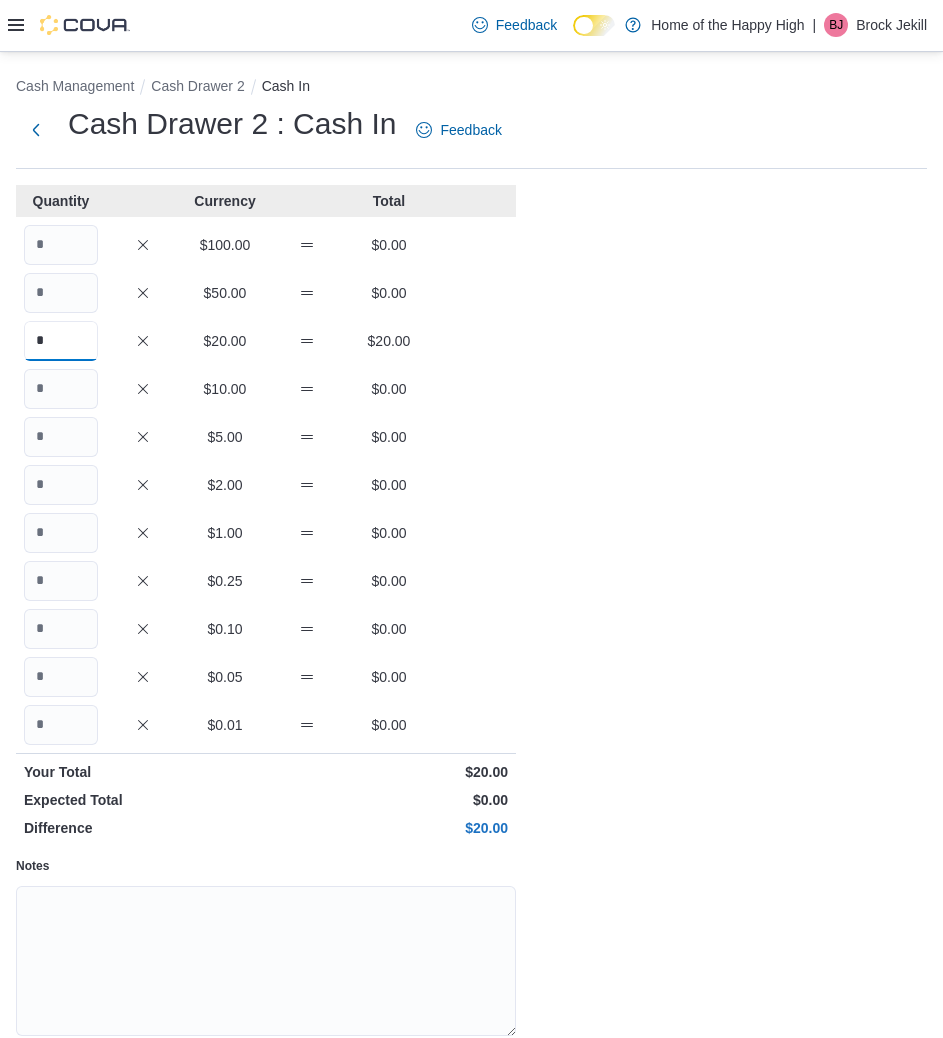 type on "*" 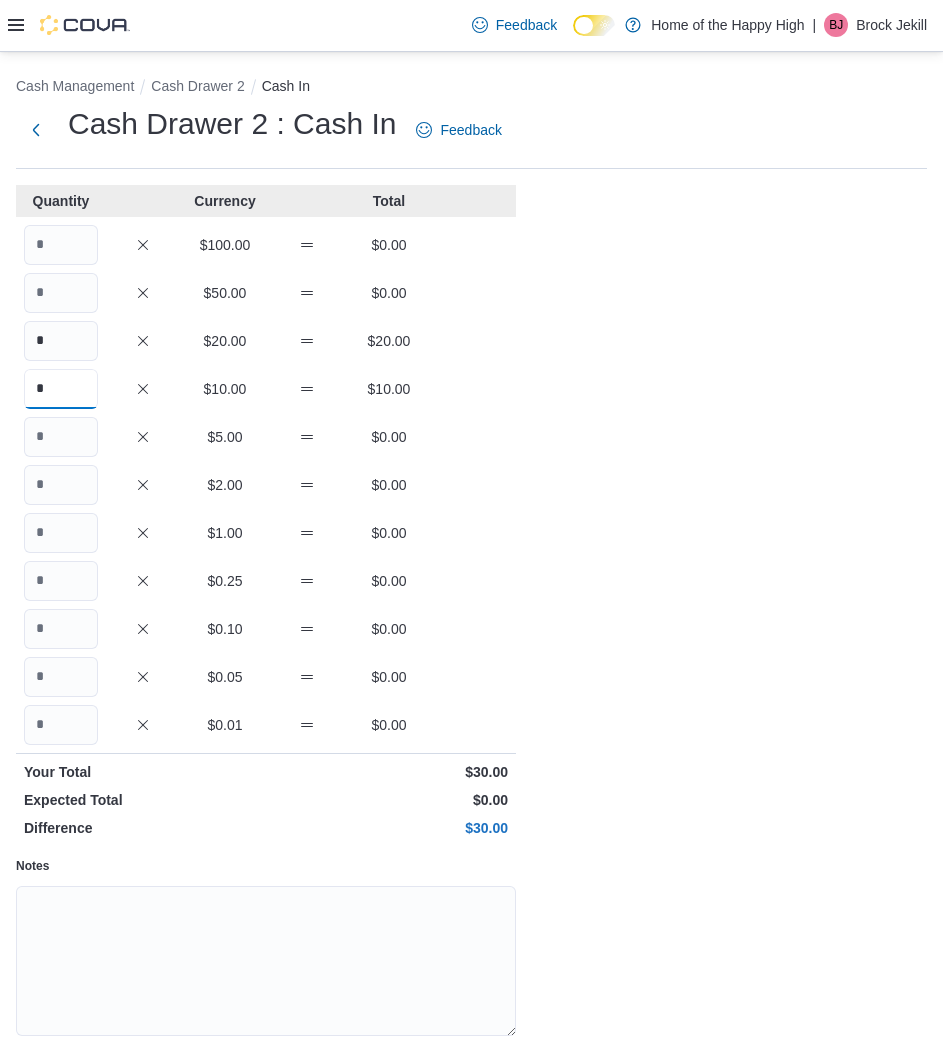 type on "*" 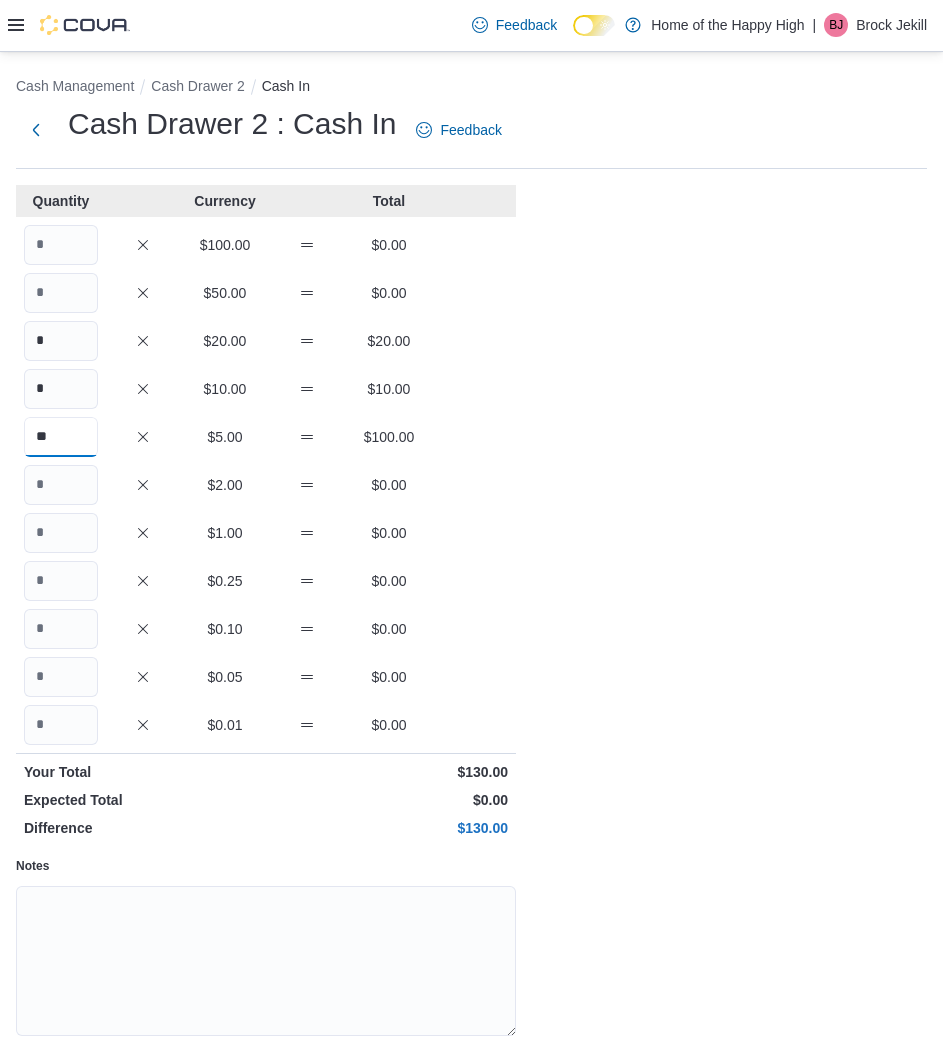 type on "**" 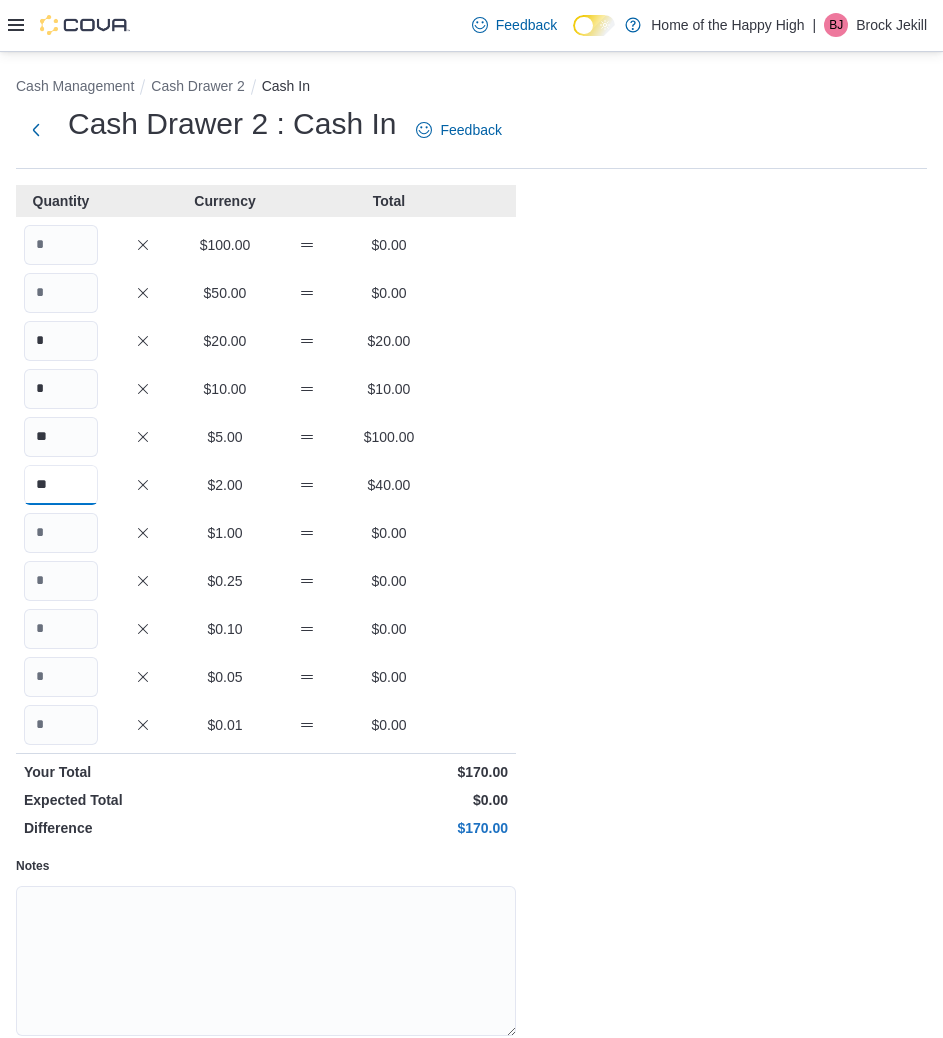 type on "**" 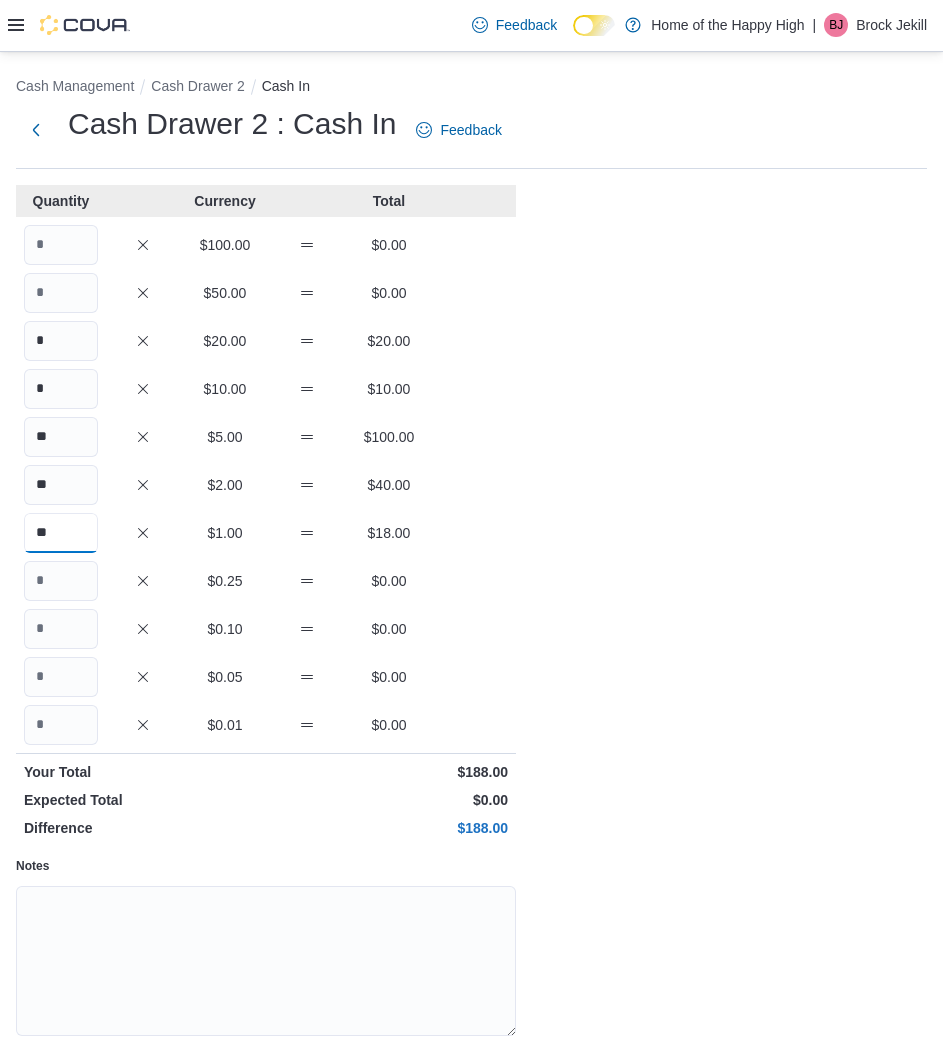 type on "**" 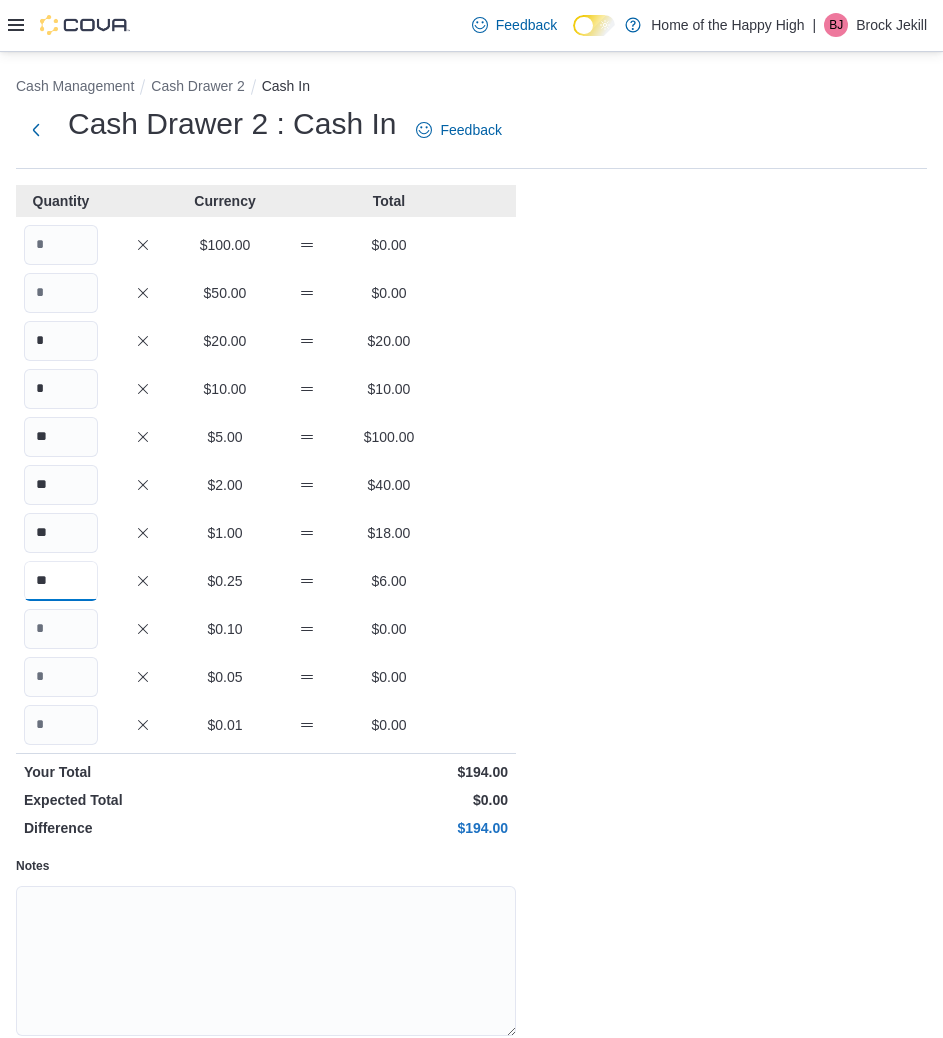 type on "**" 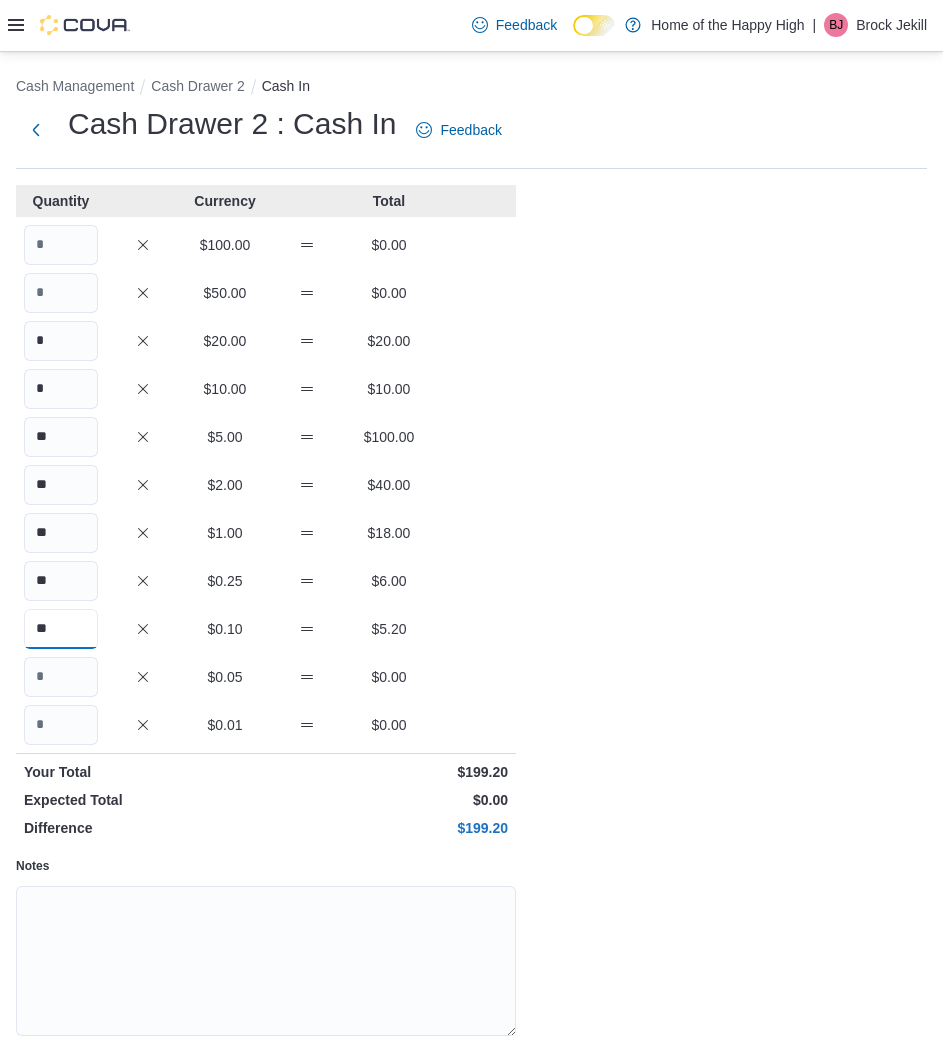 type on "**" 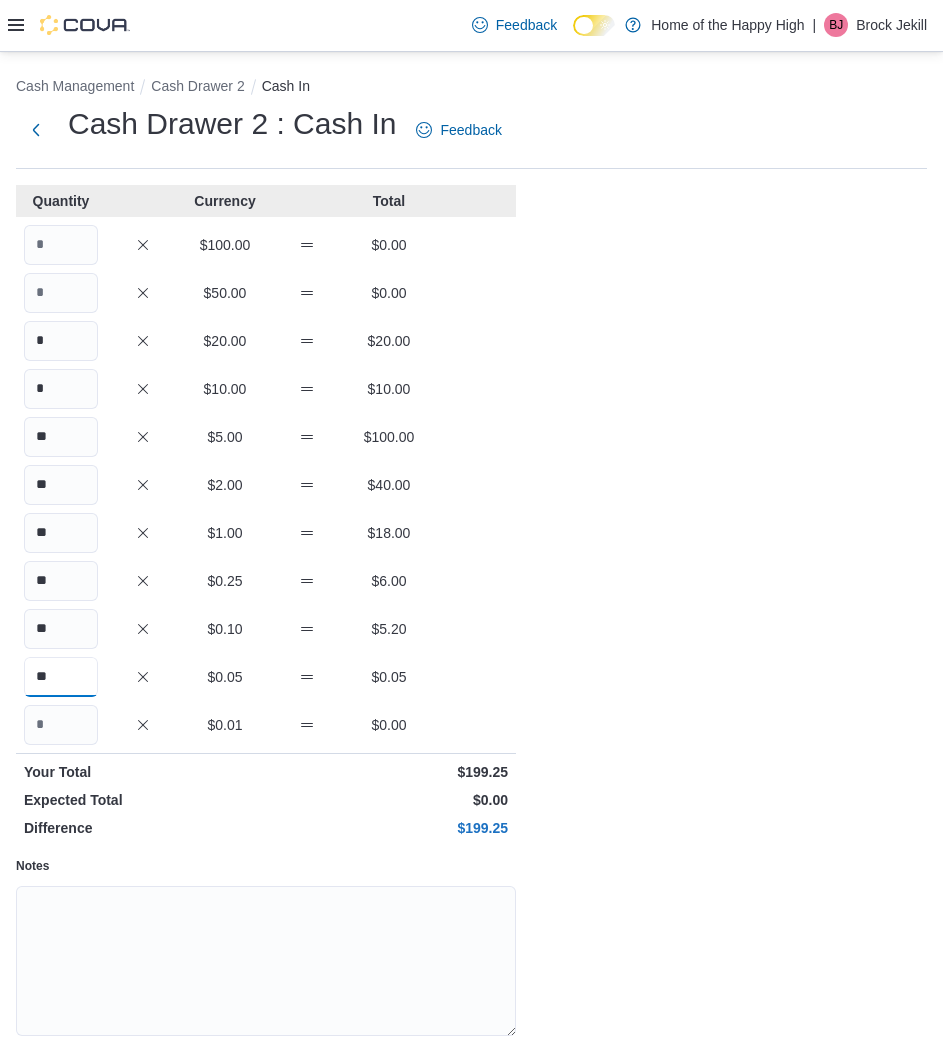 type on "**" 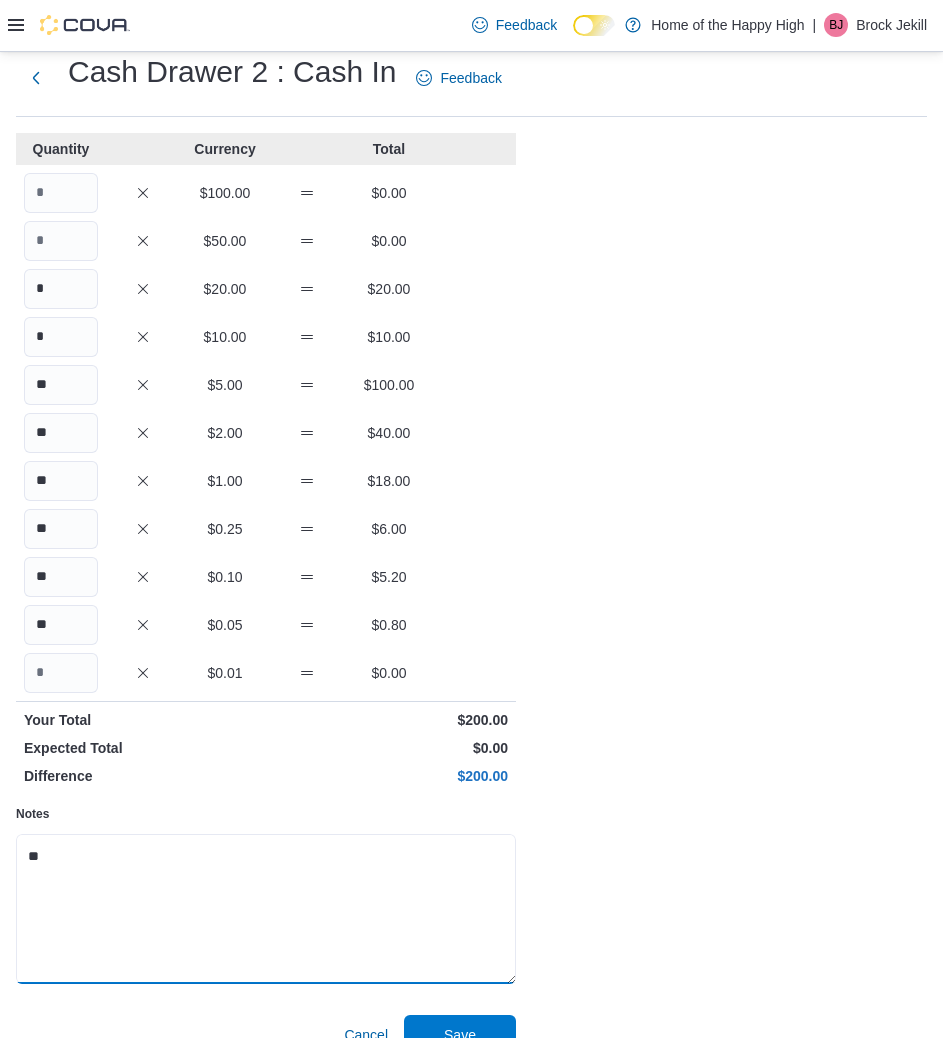 scroll, scrollTop: 85, scrollLeft: 0, axis: vertical 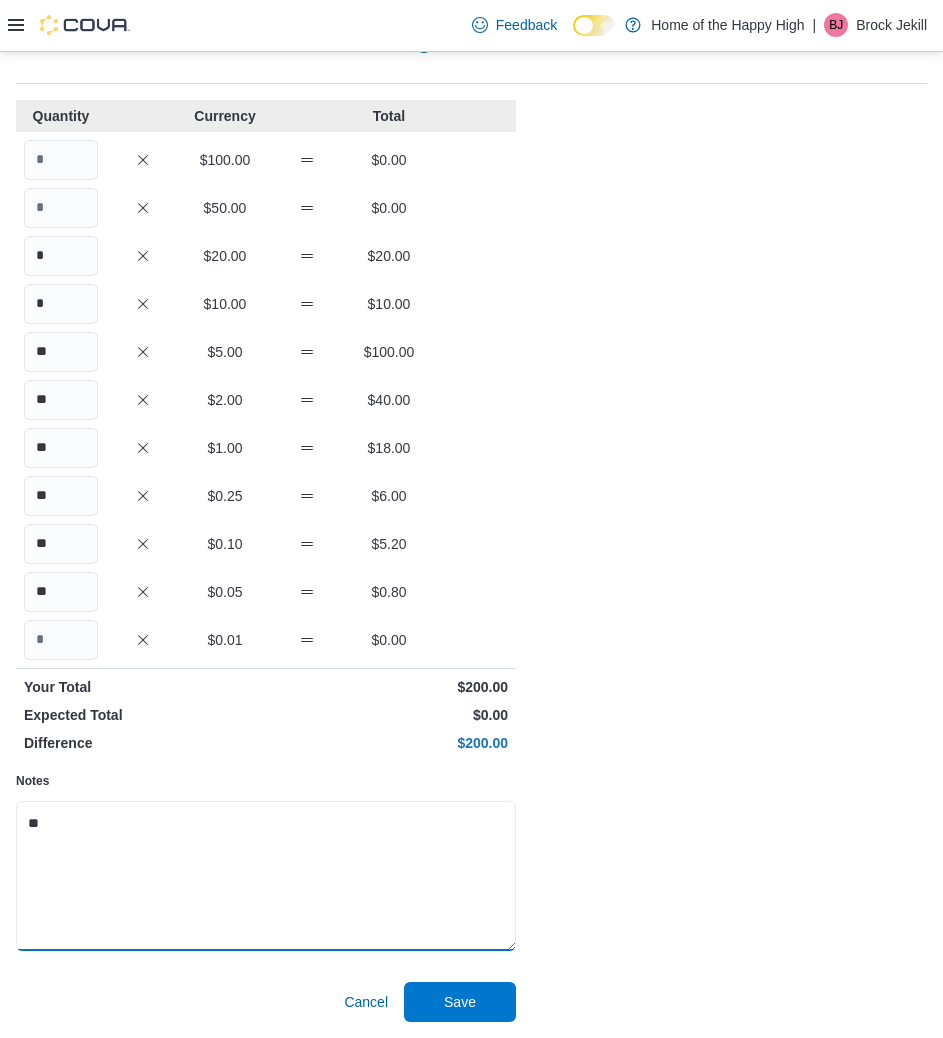 type on "**" 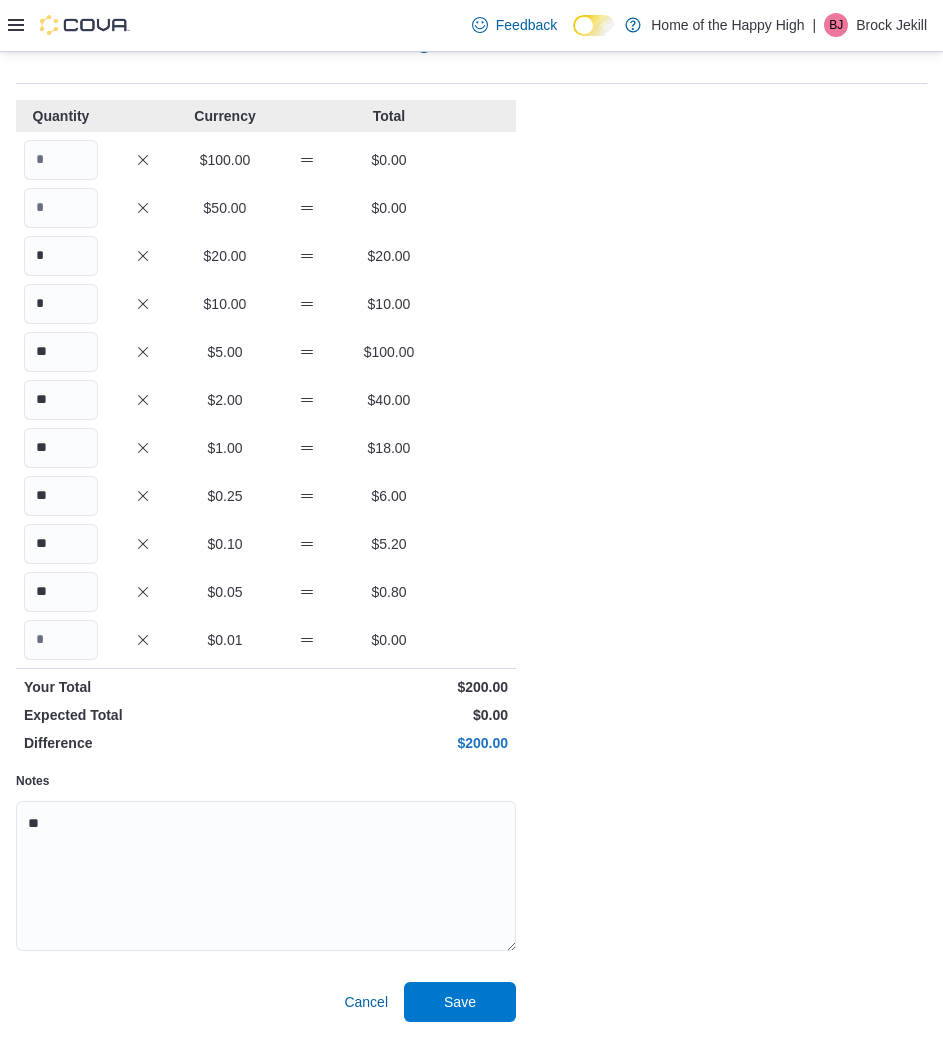 click on "Cash Management Cash Drawer 2 Cash In Cash Drawer 2 : Cash In Feedback   Quantity Currency Total $100.00 $0.00 $50.00 $0.00 * $20.00 $20.00 * $10.00 $10.00 ** $5.00 $100.00 ** $2.00 $40.00 ** $1.00 $18.00 ** $0.25 $6.00 ** $0.10 $5.20 ** $0.05 $0.80 $0.01 $0.00 Your Total $200.00 Expected Total $0.00 Difference $200.00 Notes  ** Cancel Save" at bounding box center [471, 502] 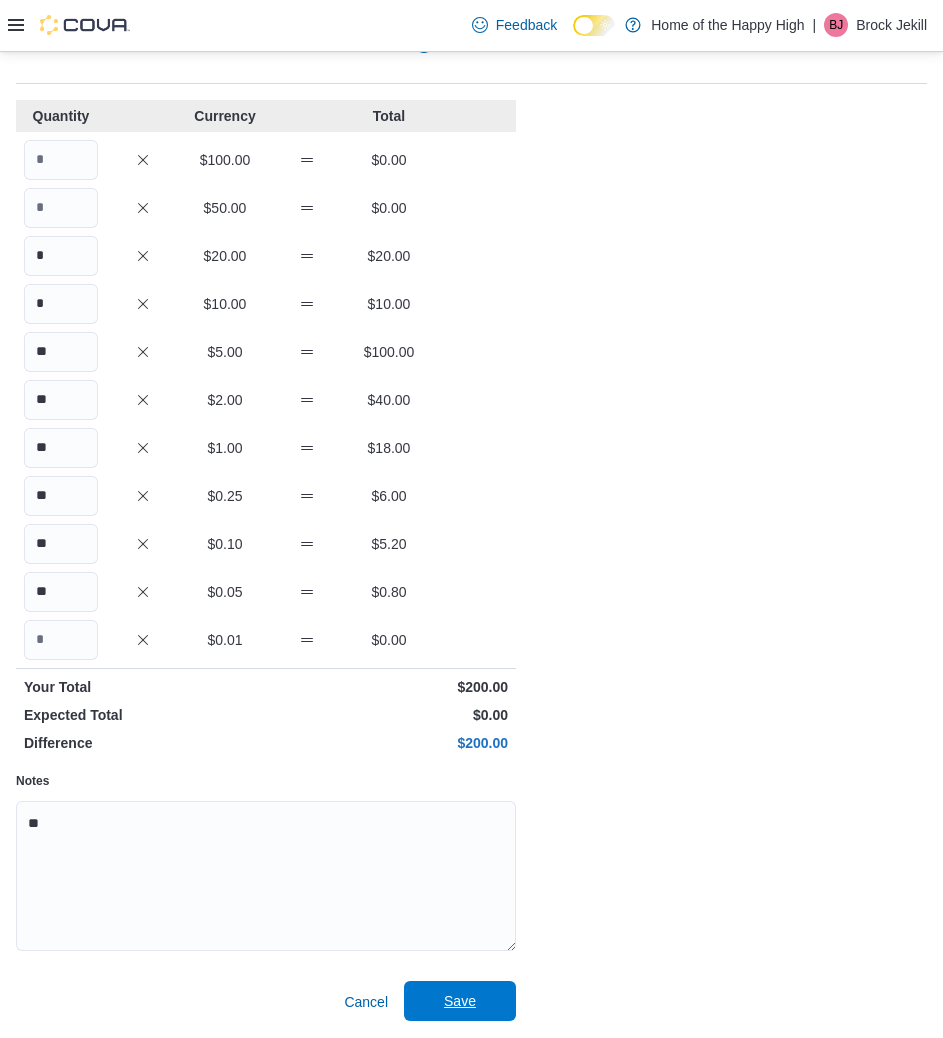 click on "Save" at bounding box center (460, 1001) 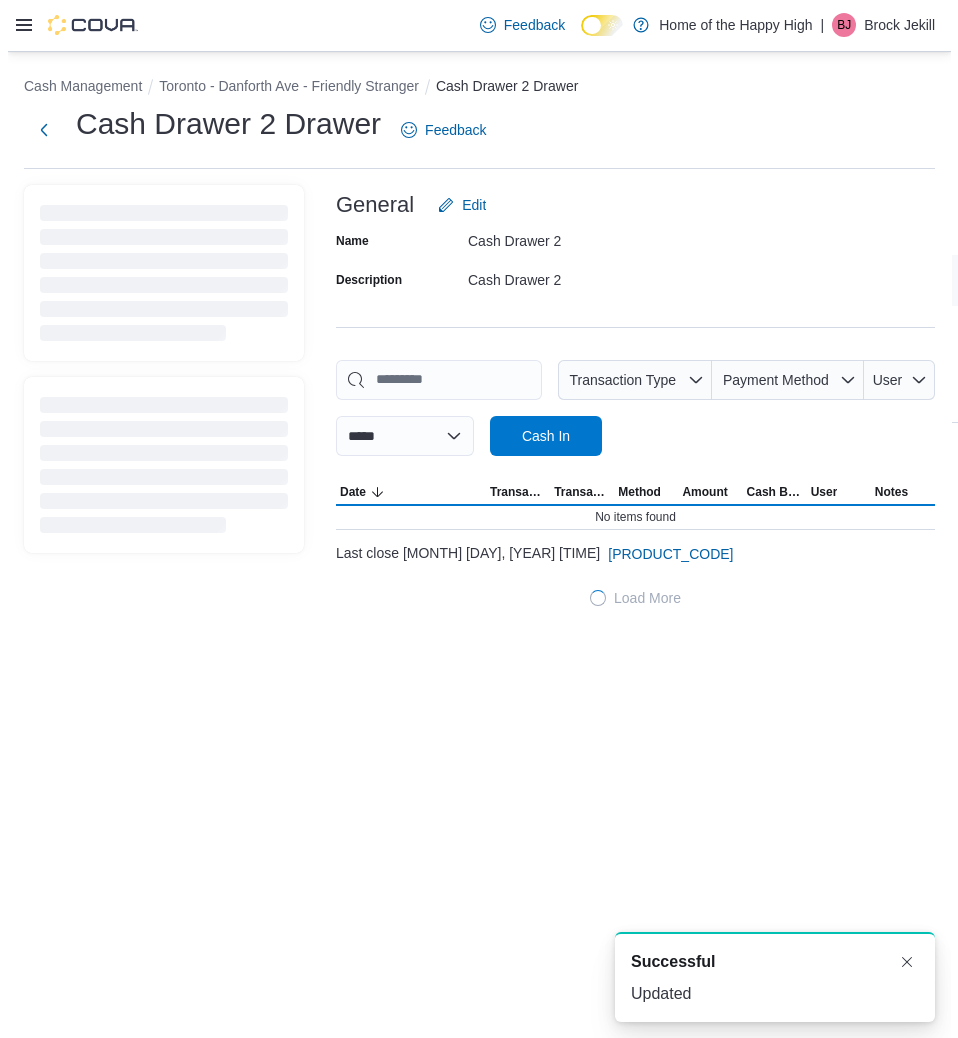 scroll, scrollTop: 0, scrollLeft: 0, axis: both 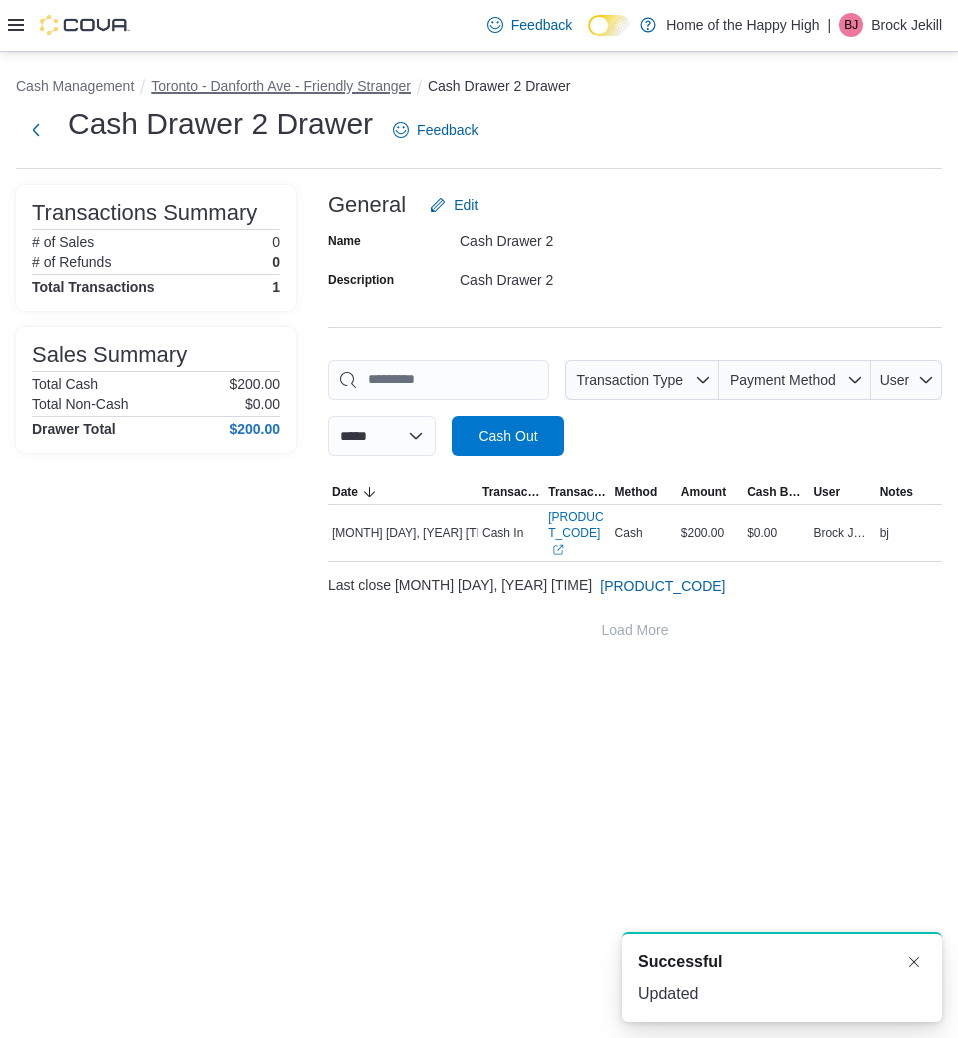 click on "Toronto - Danforth Ave - Friendly Stranger" at bounding box center [281, 86] 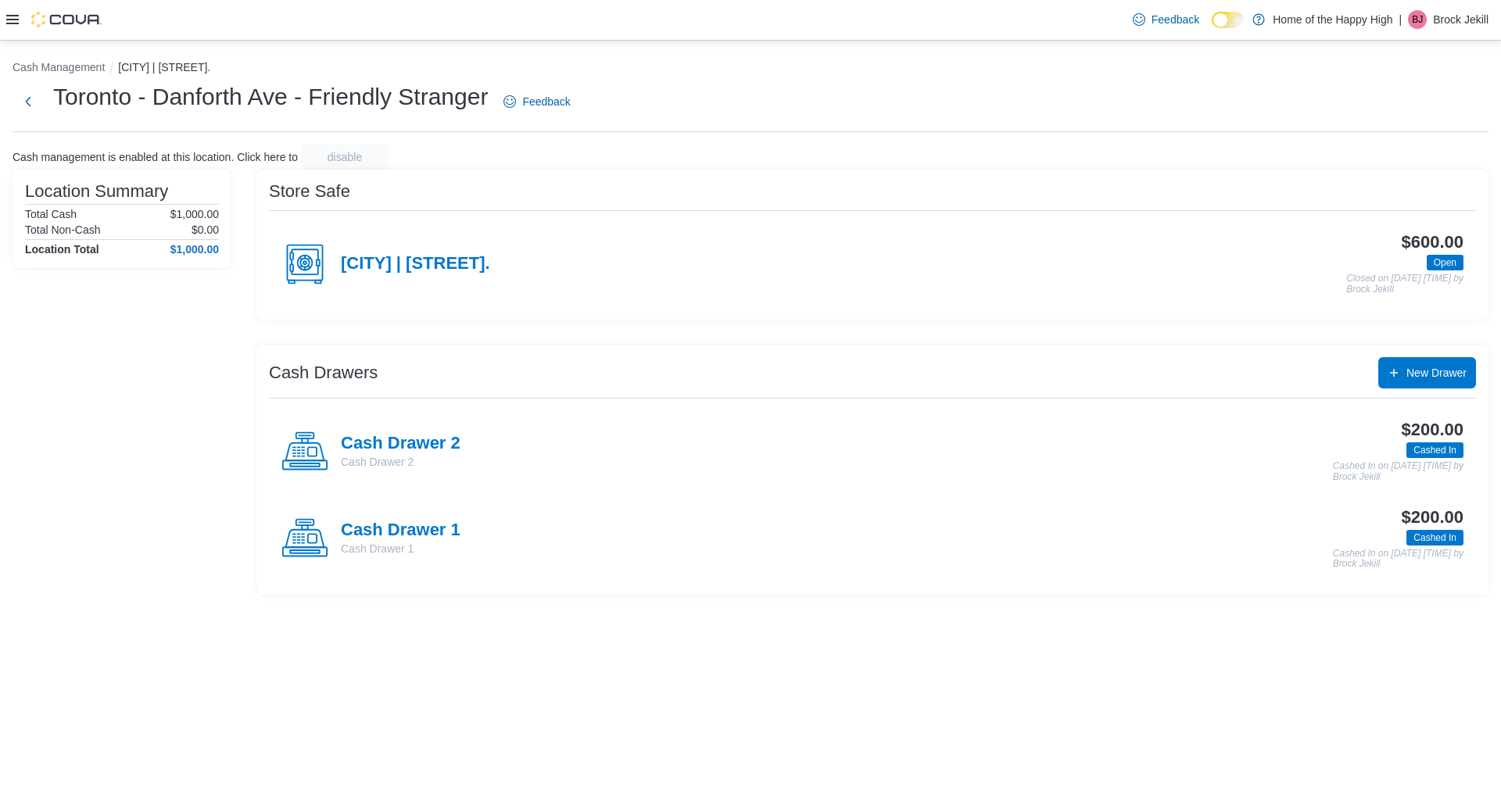 click 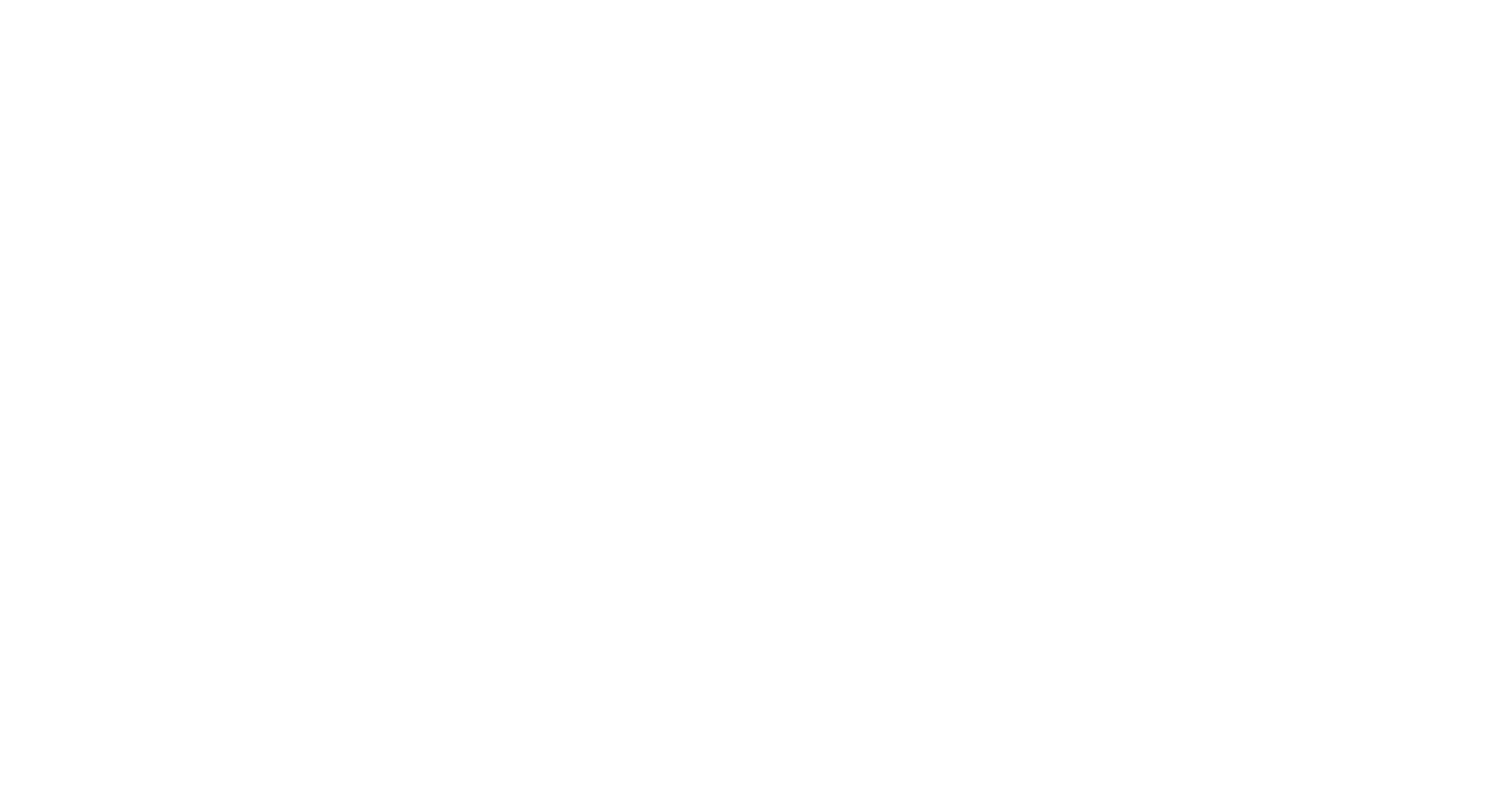 scroll, scrollTop: 0, scrollLeft: 0, axis: both 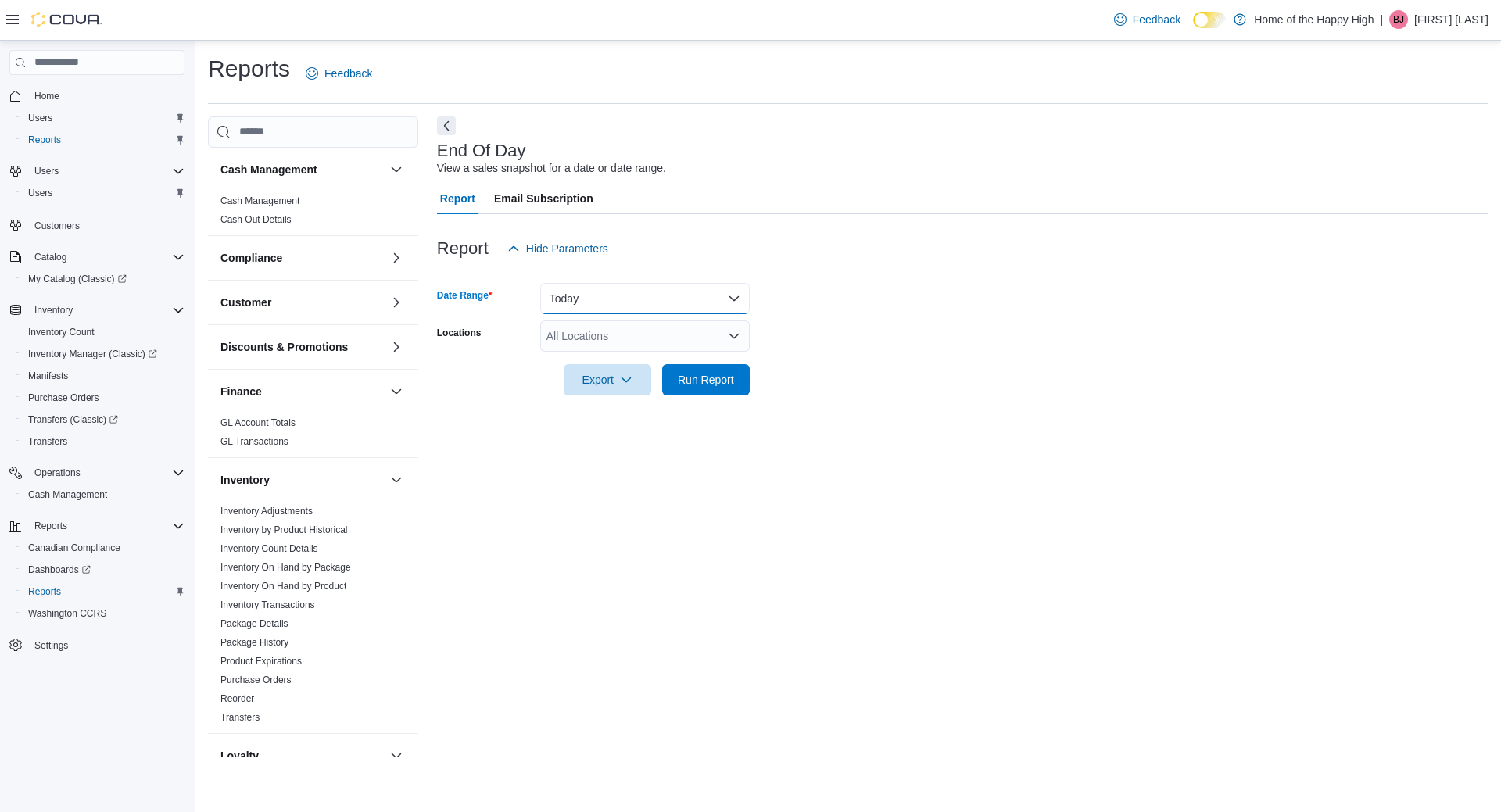 click on "Today" at bounding box center (645, 299) 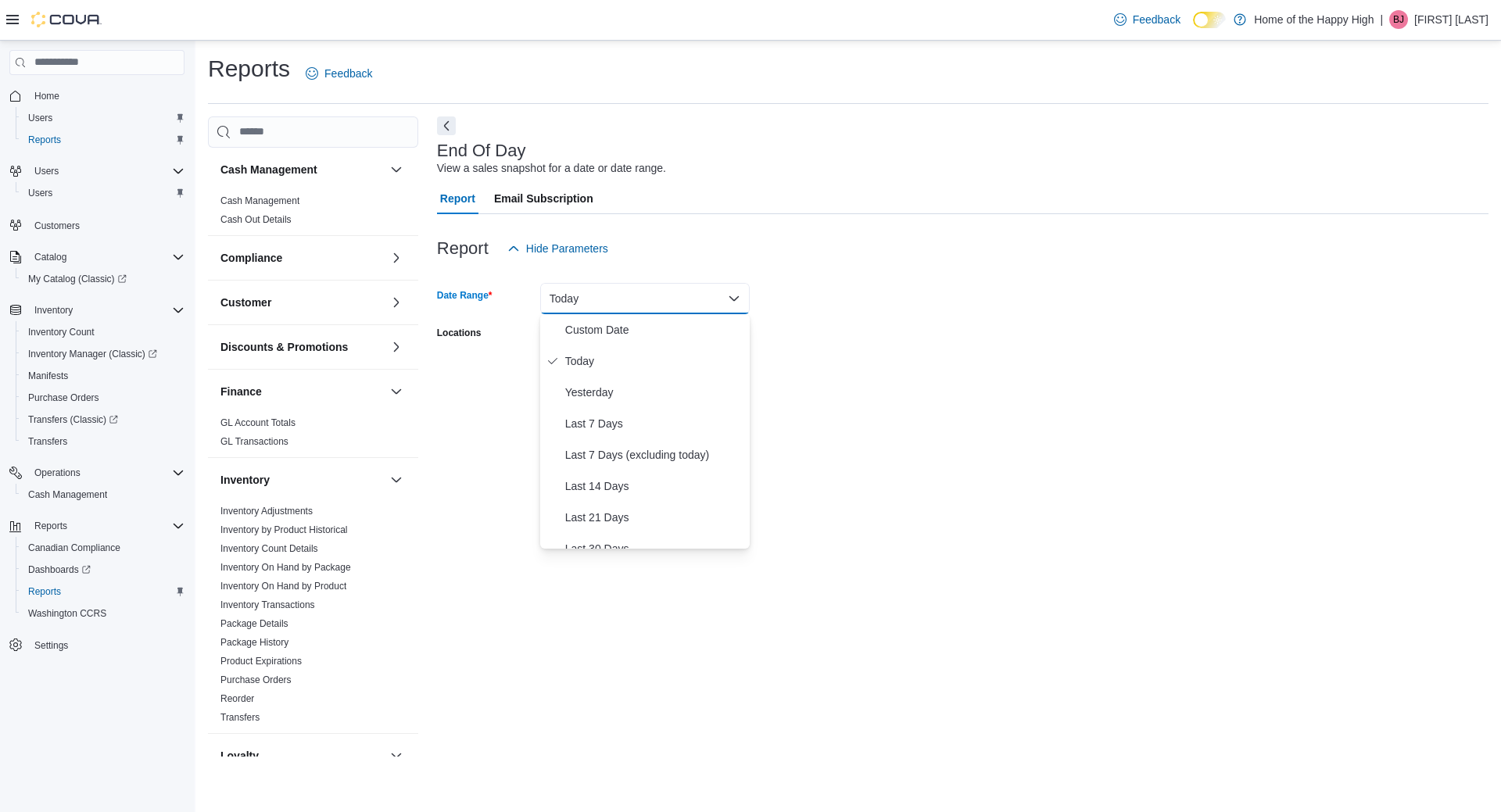drag, startPoint x: 630, startPoint y: 250, endPoint x: 633, endPoint y: 259, distance: 9.486833 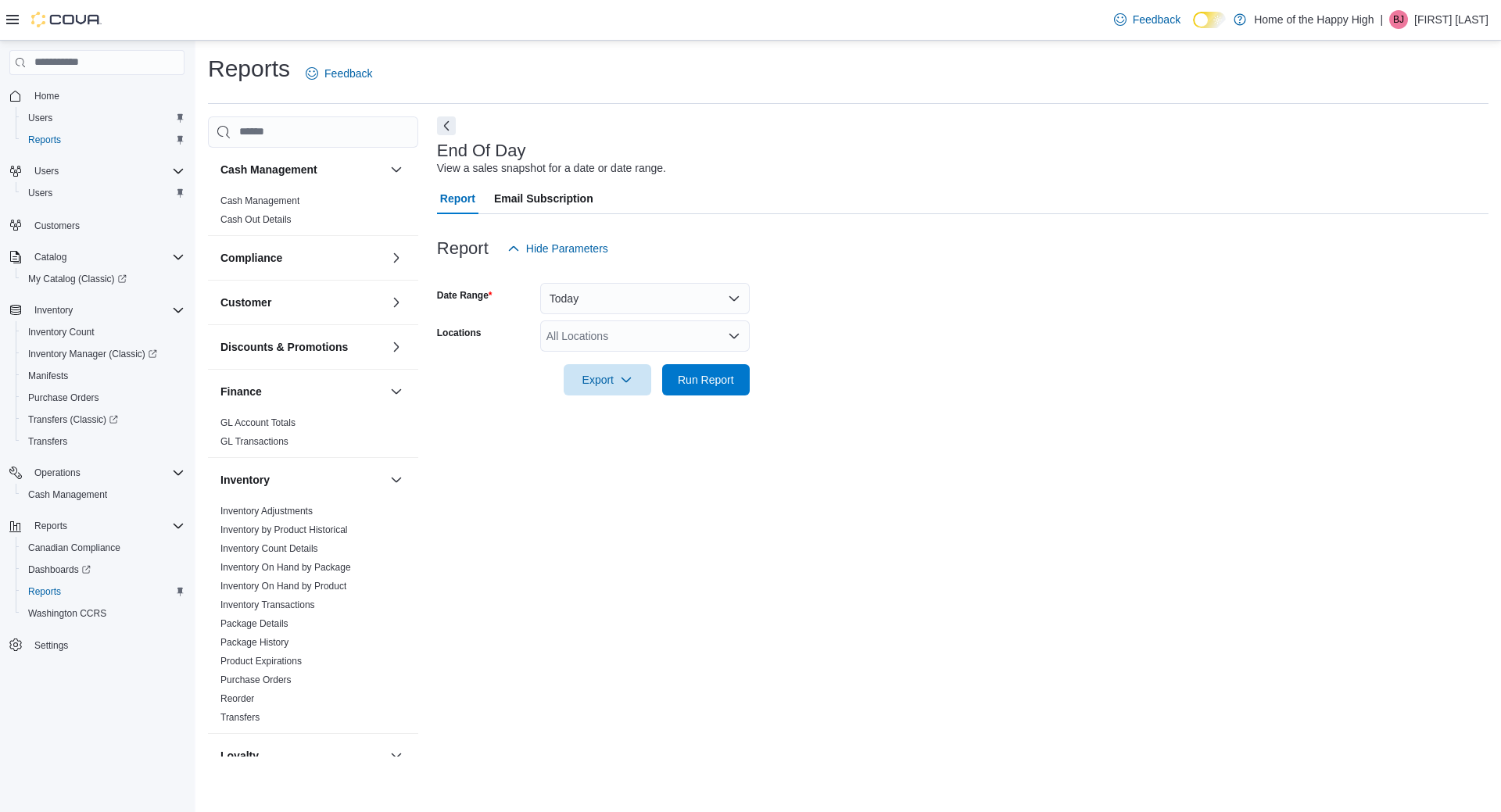 click on "Date Range Today Locations All Locations Export  Run Report" at bounding box center [962, 330] 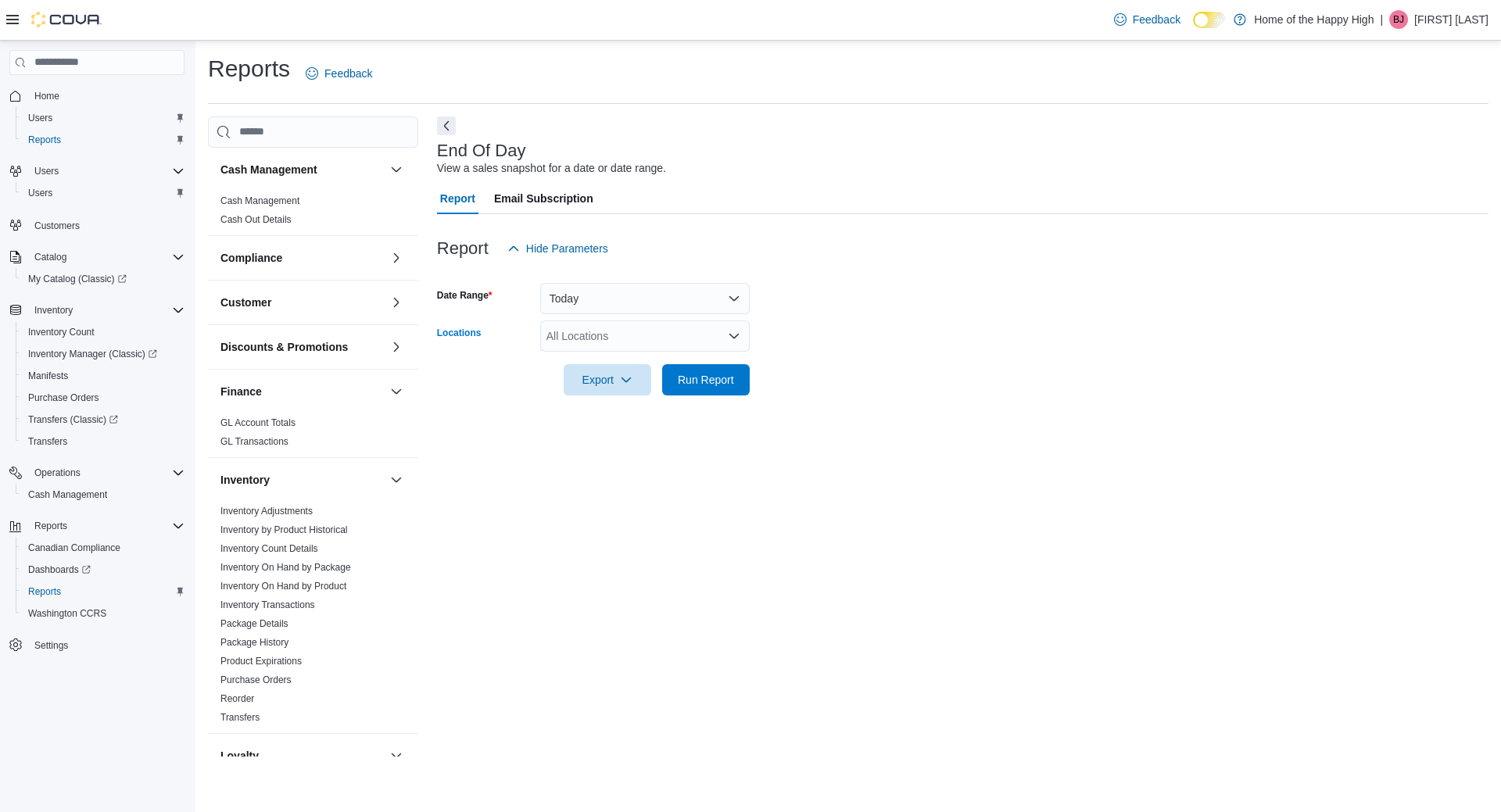 click on "All Locations" at bounding box center (645, 336) 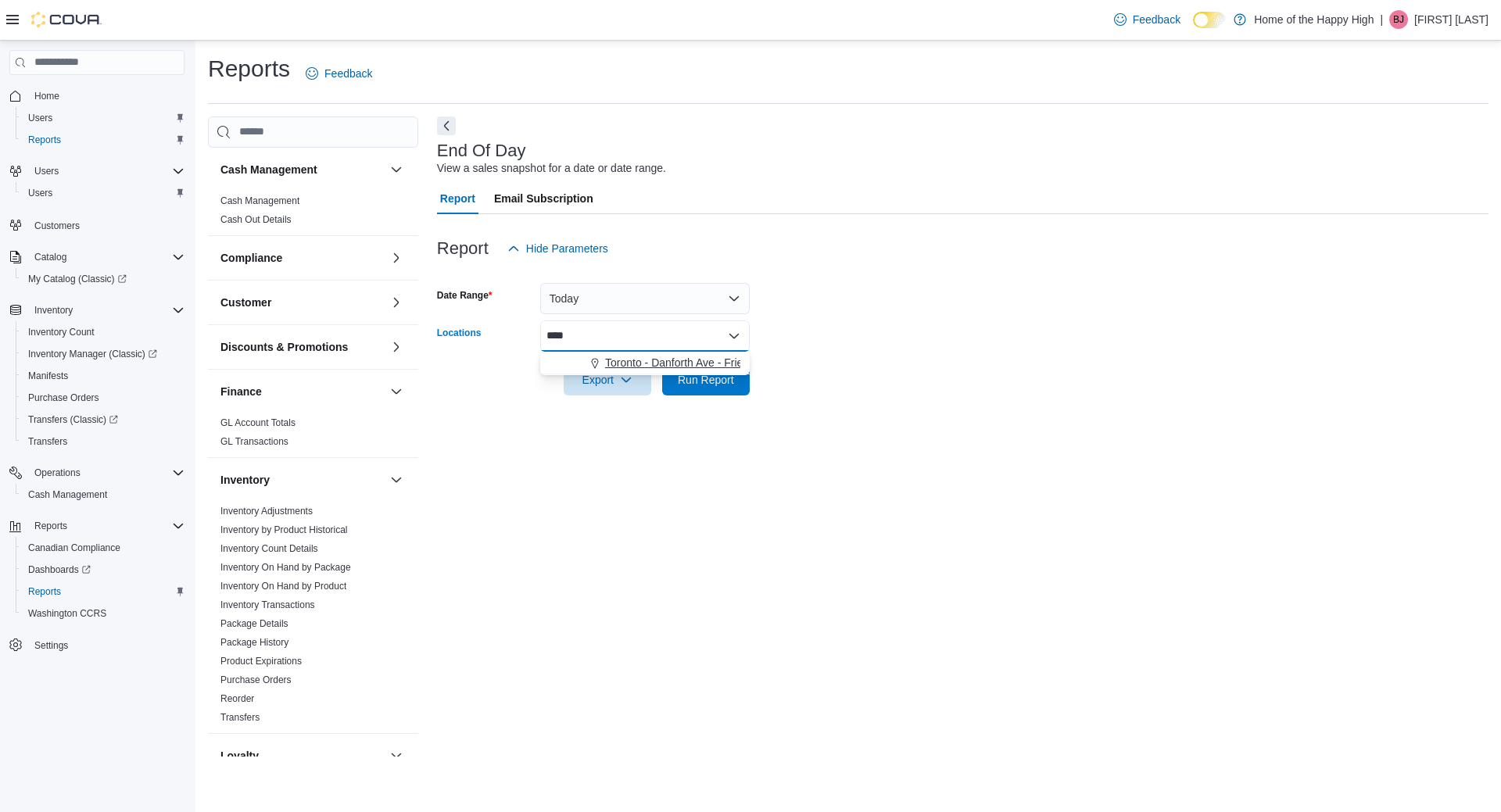 type on "****" 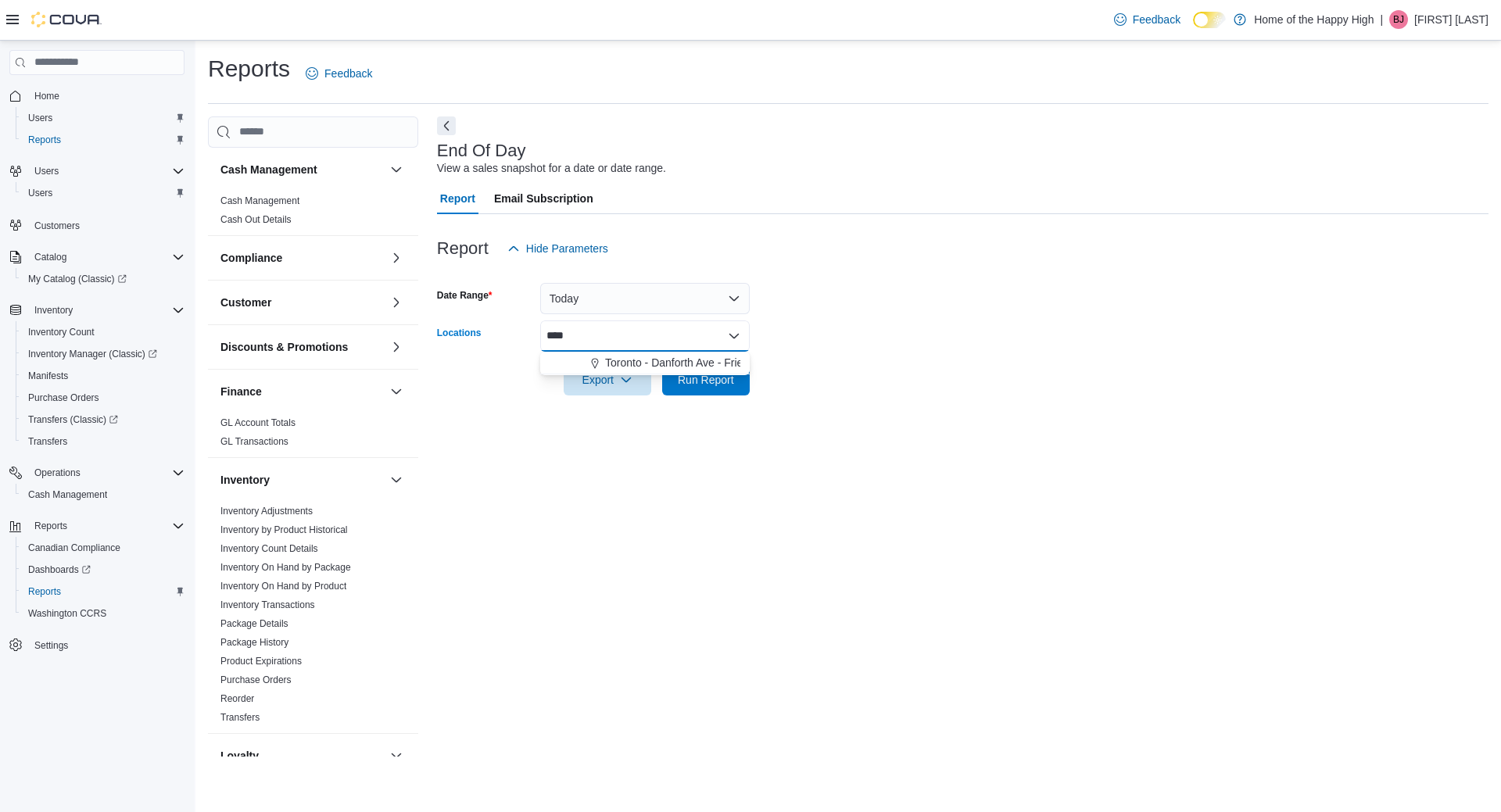 type 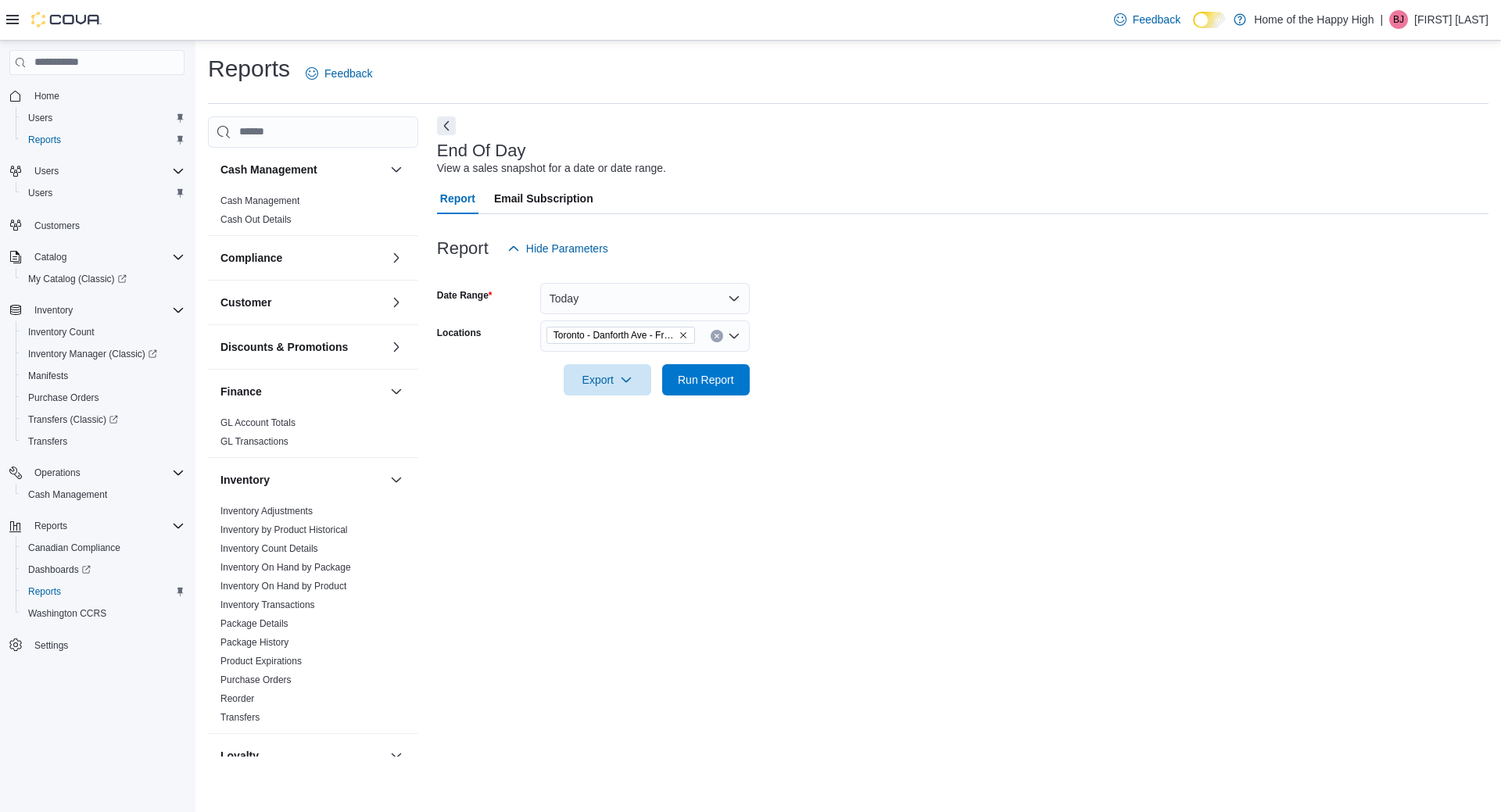 click on "Date Range Today Locations Toronto - Danforth Ave - Friendly Stranger Export  Run Report" at bounding box center [962, 330] 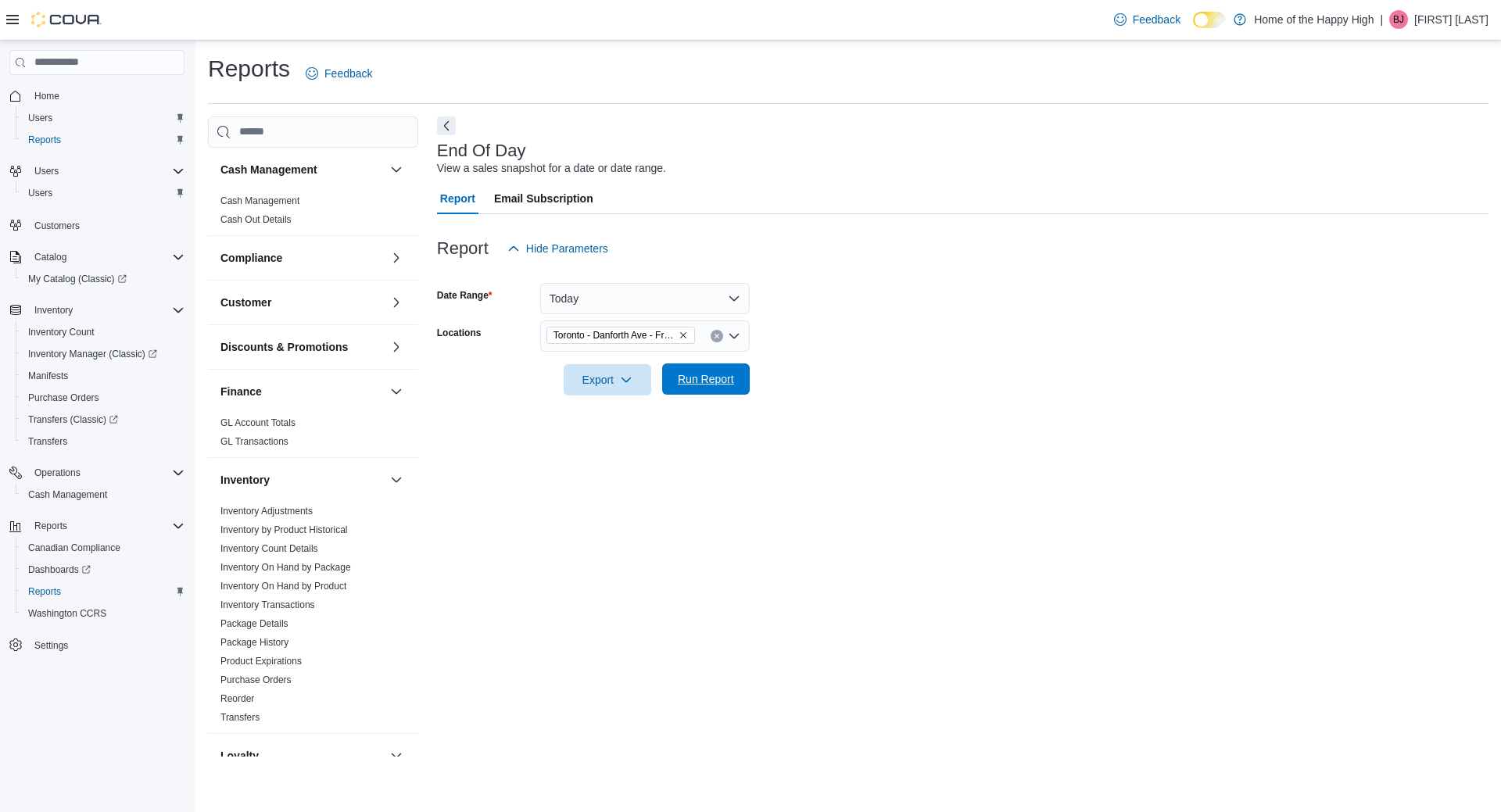 click on "Run Report" at bounding box center (706, 379) 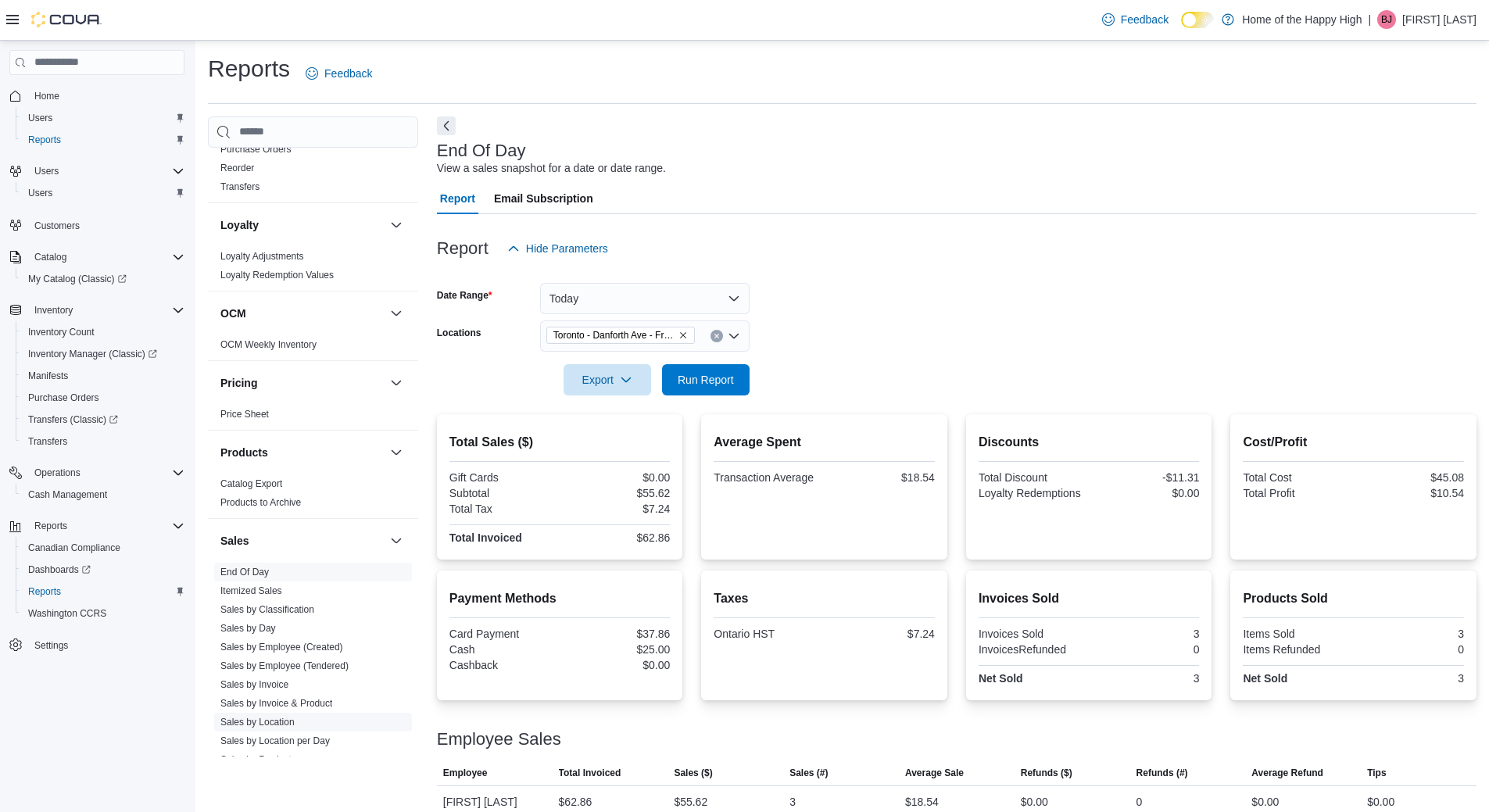 scroll, scrollTop: 625, scrollLeft: 0, axis: vertical 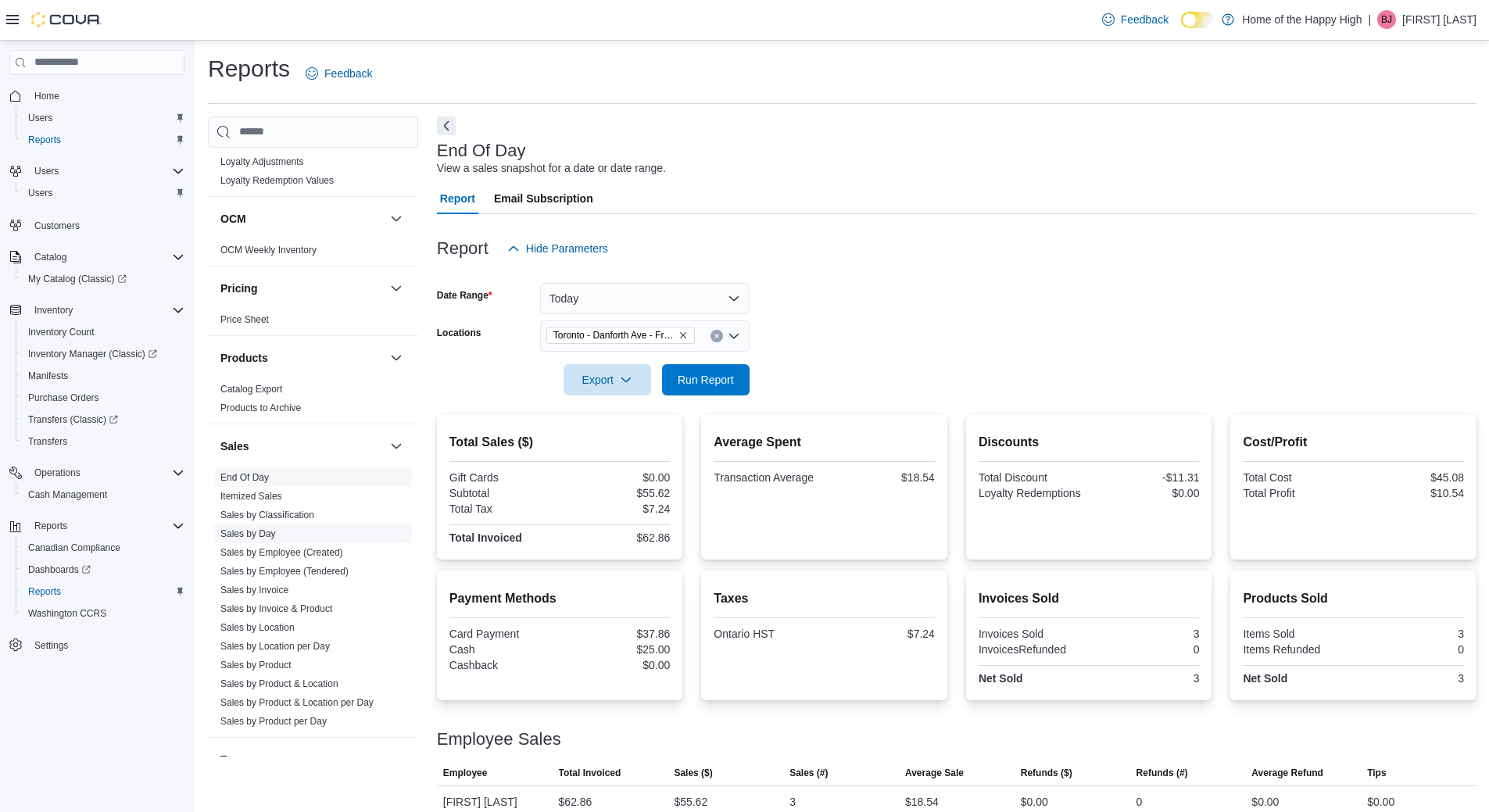 click on "Sales by Day" at bounding box center [313, 534] 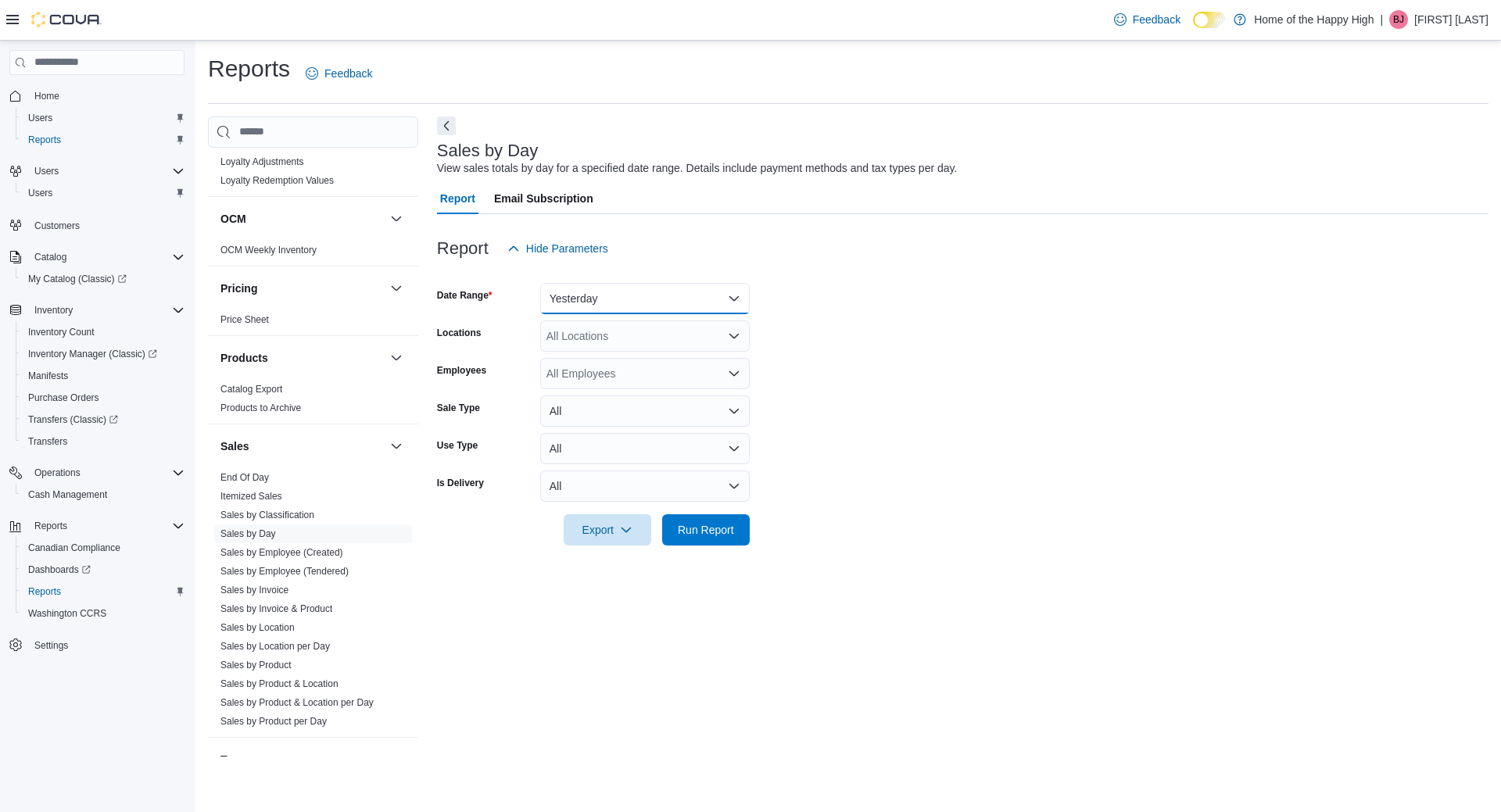 click on "Yesterday" at bounding box center (645, 299) 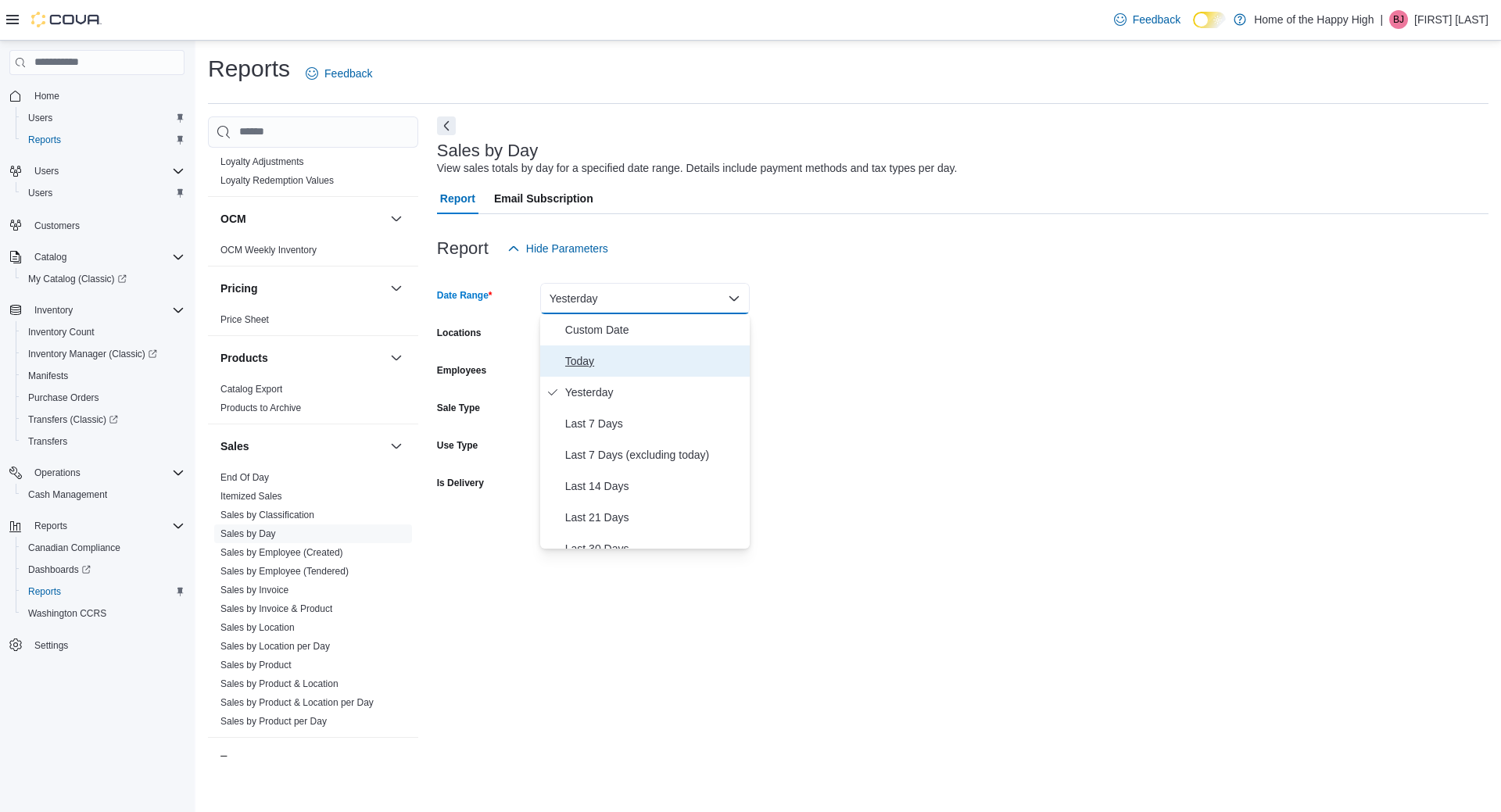 click on "Today" at bounding box center (654, 361) 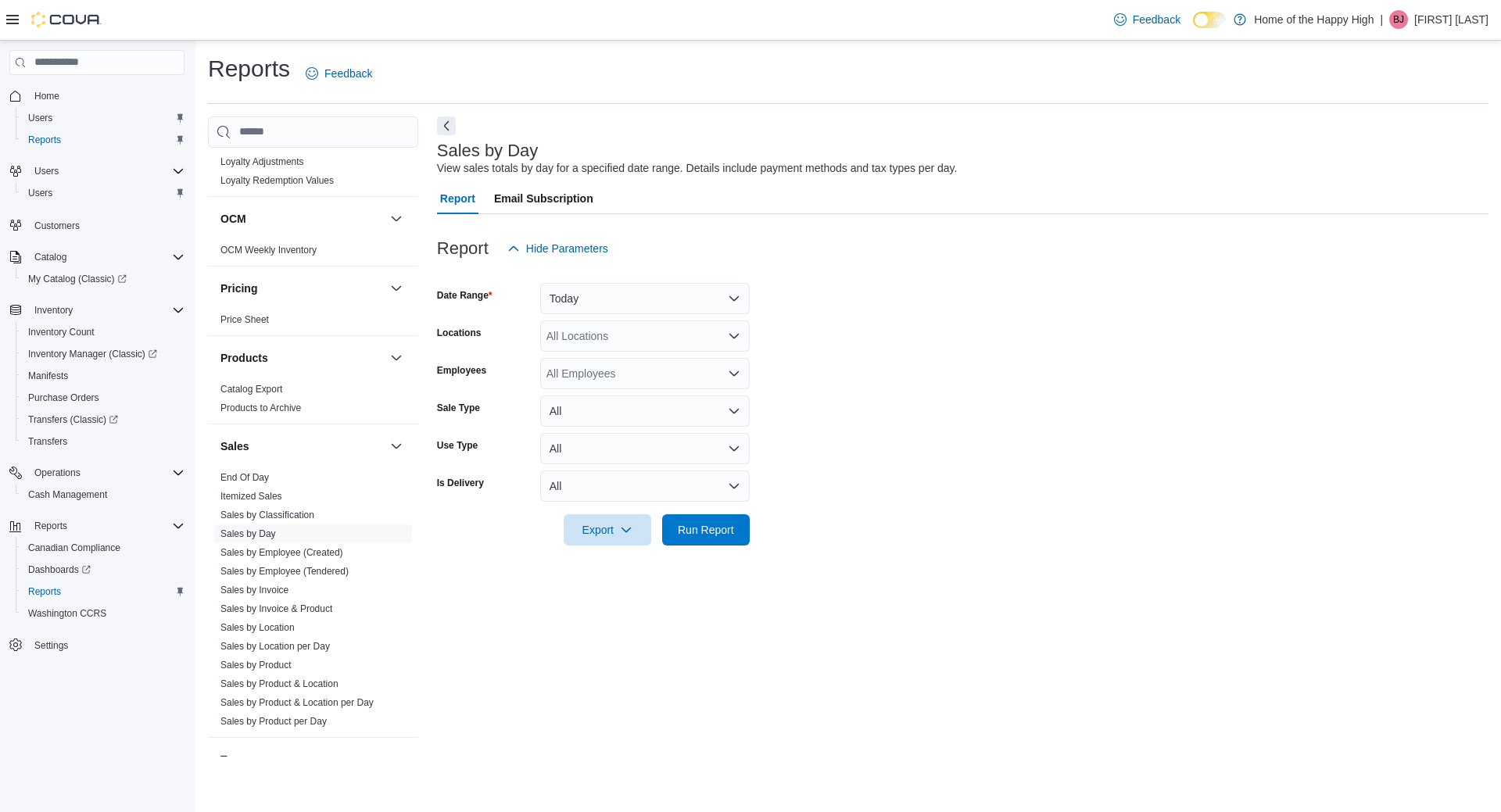 click on "All Locations" at bounding box center (645, 336) 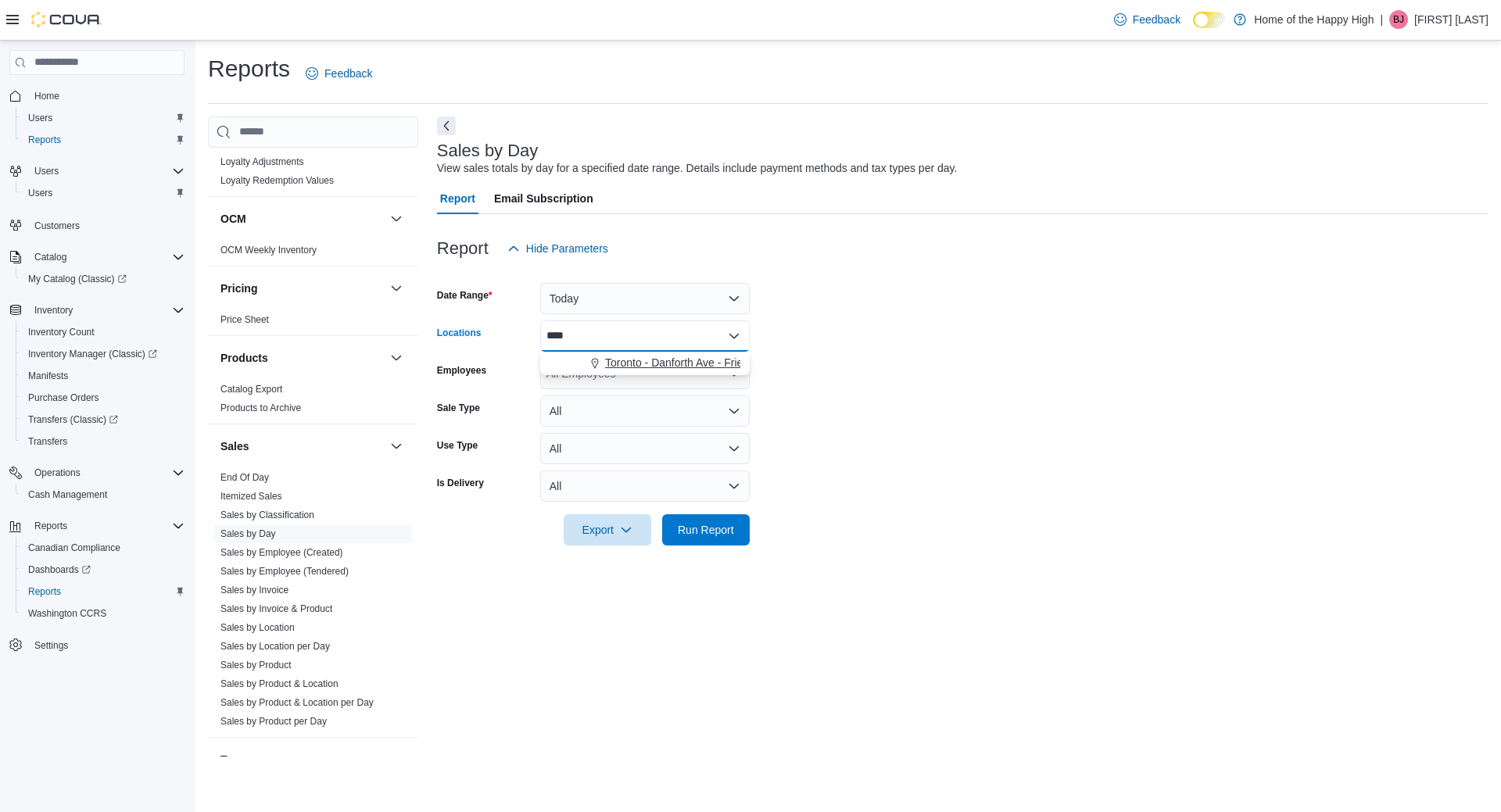 type on "****" 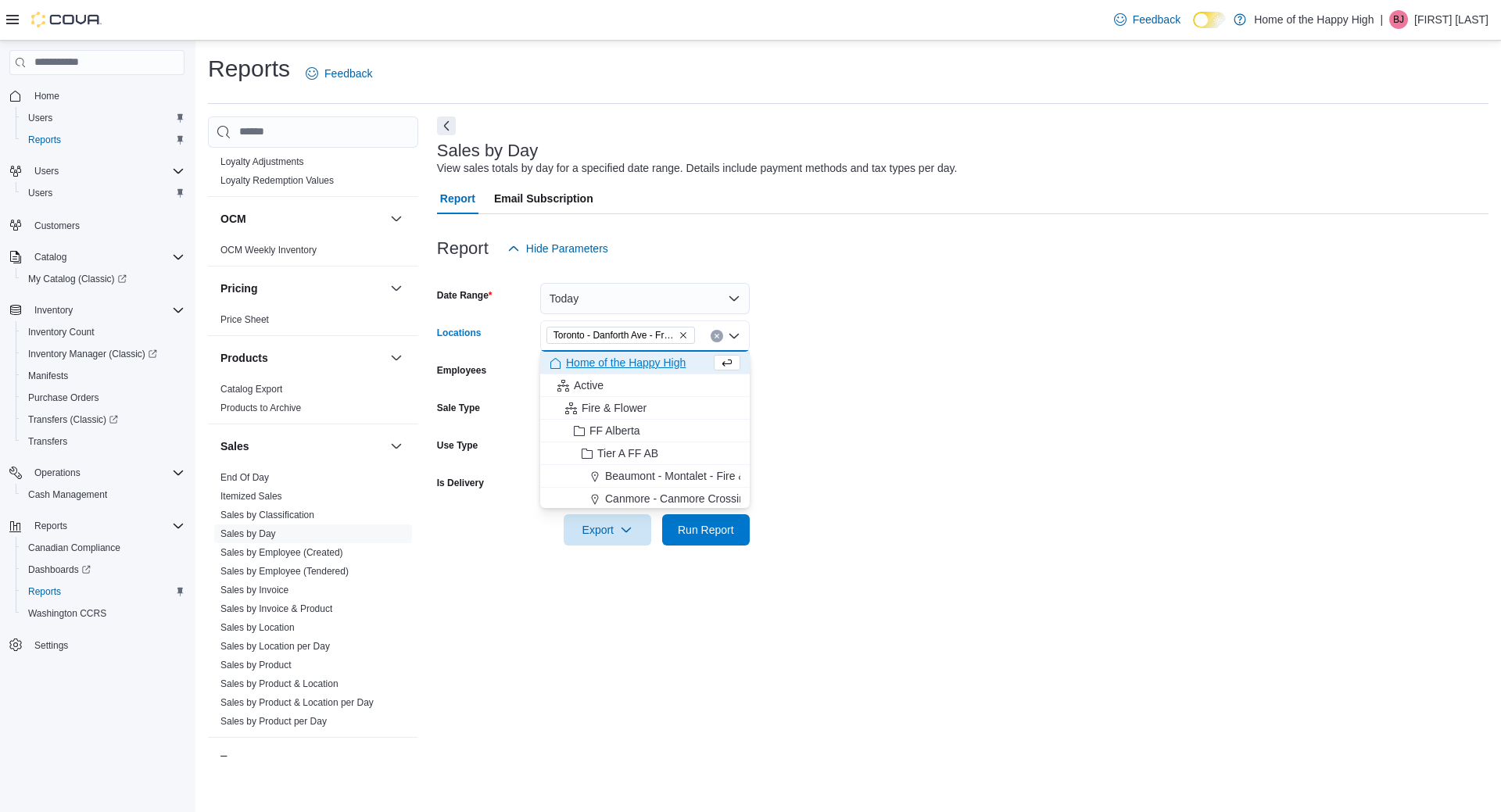 click on "Date Range Today Locations Toronto - Danforth Ave - Friendly Stranger Combo box. Selected. Toronto - Danforth Ave - Friendly Stranger. Press Backspace to delete Toronto - Danforth Ave - Friendly Stranger. Combo box input. All Locations. Type some text or, to display a list of choices, press Down Arrow. To exit the list of choices, press Escape. Employees All Employees Sale Type All Use Type All Is Delivery All Export  Run Report" at bounding box center [962, 405] 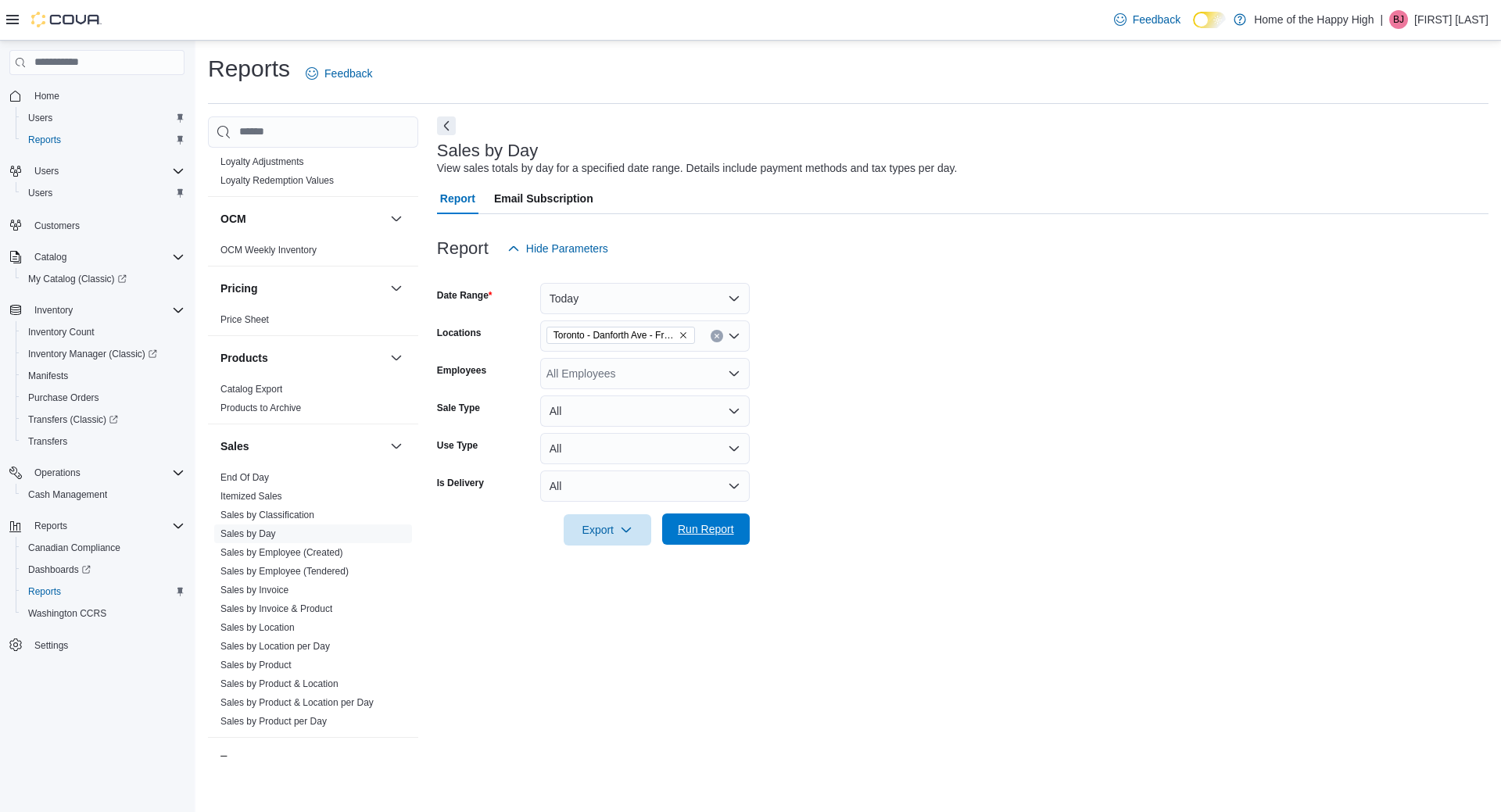 click on "Run Report" at bounding box center (706, 529) 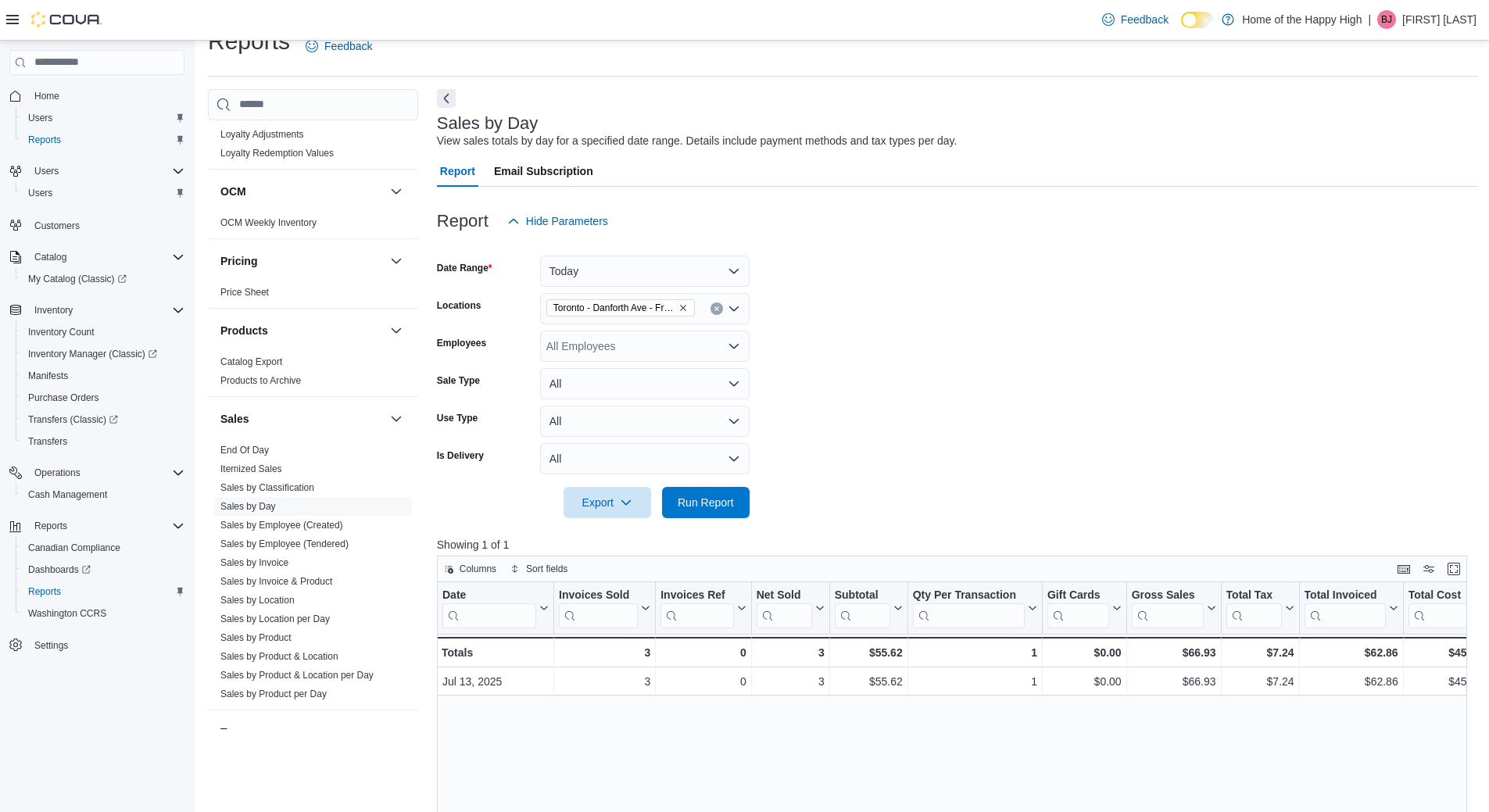scroll, scrollTop: 0, scrollLeft: 0, axis: both 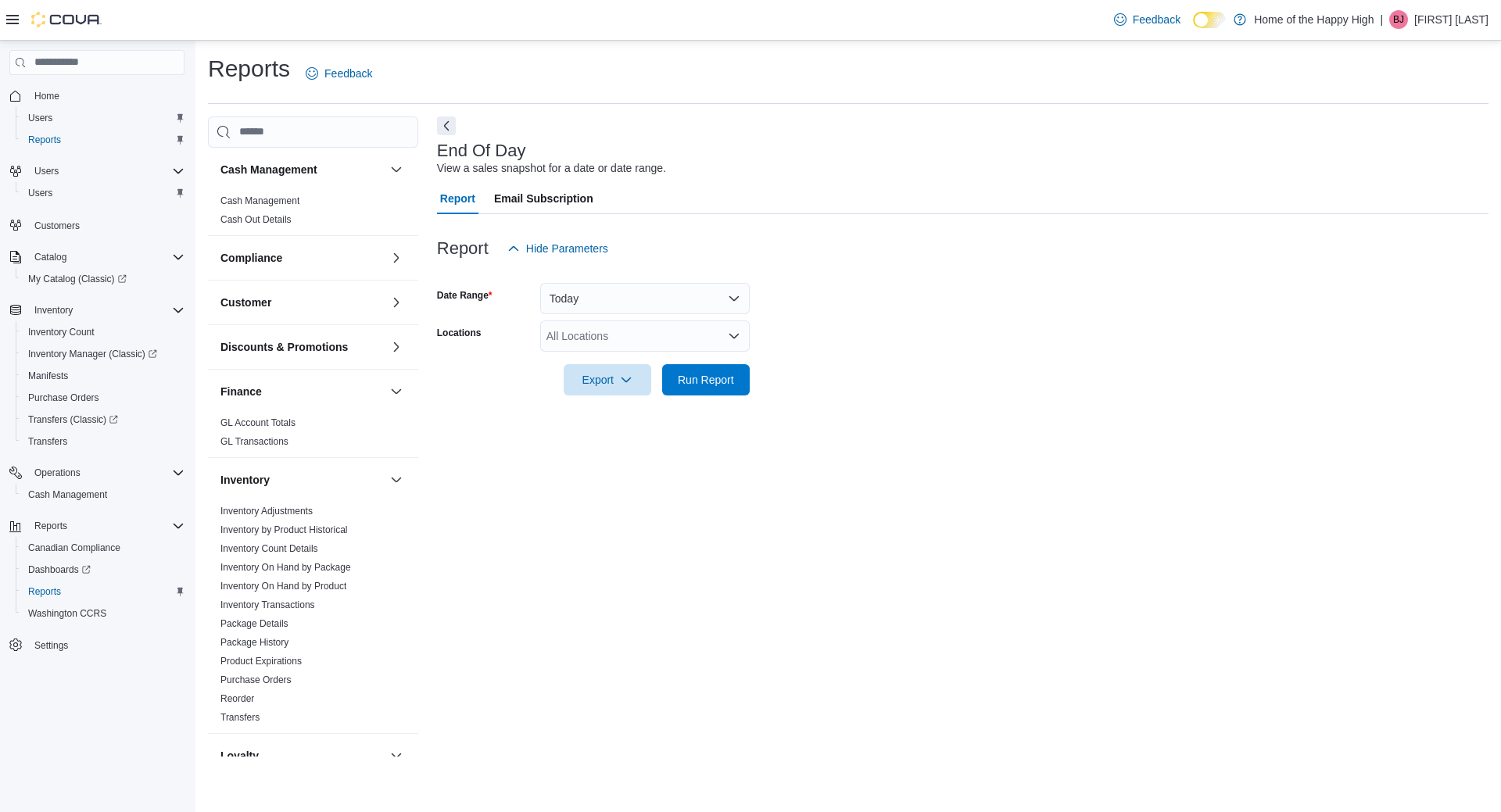 click on "All Locations" at bounding box center [645, 336] 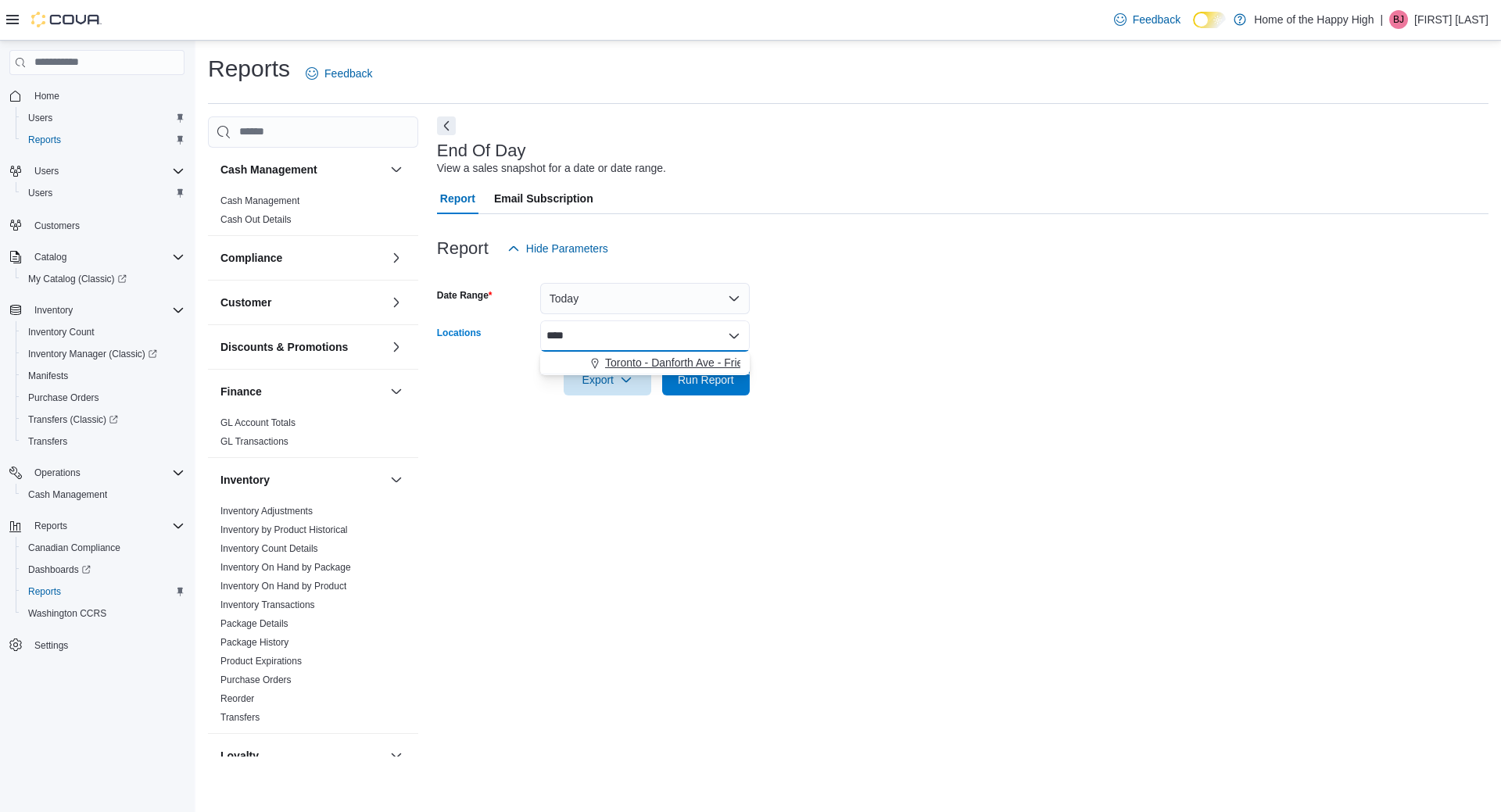 type on "****" 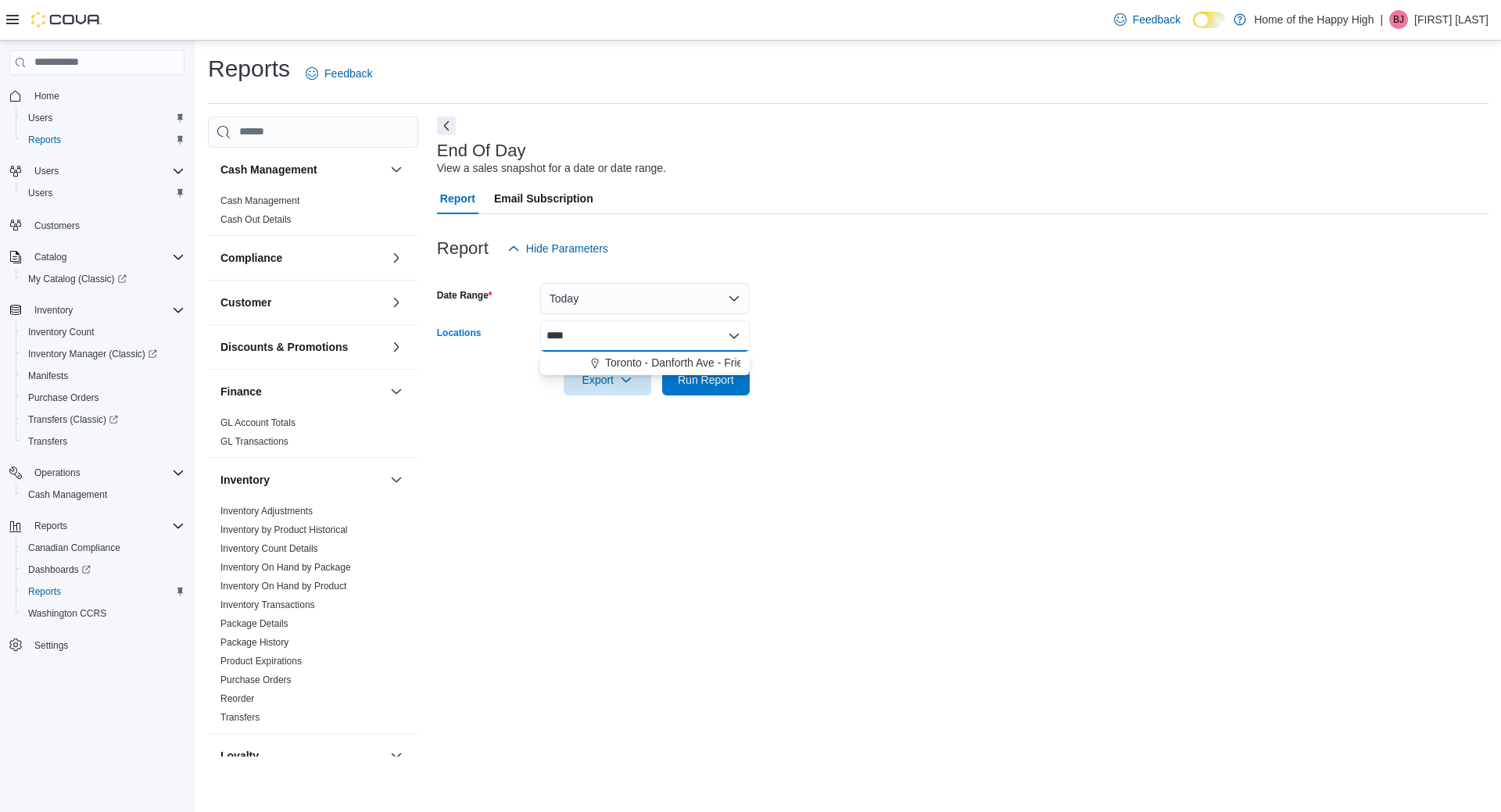 type 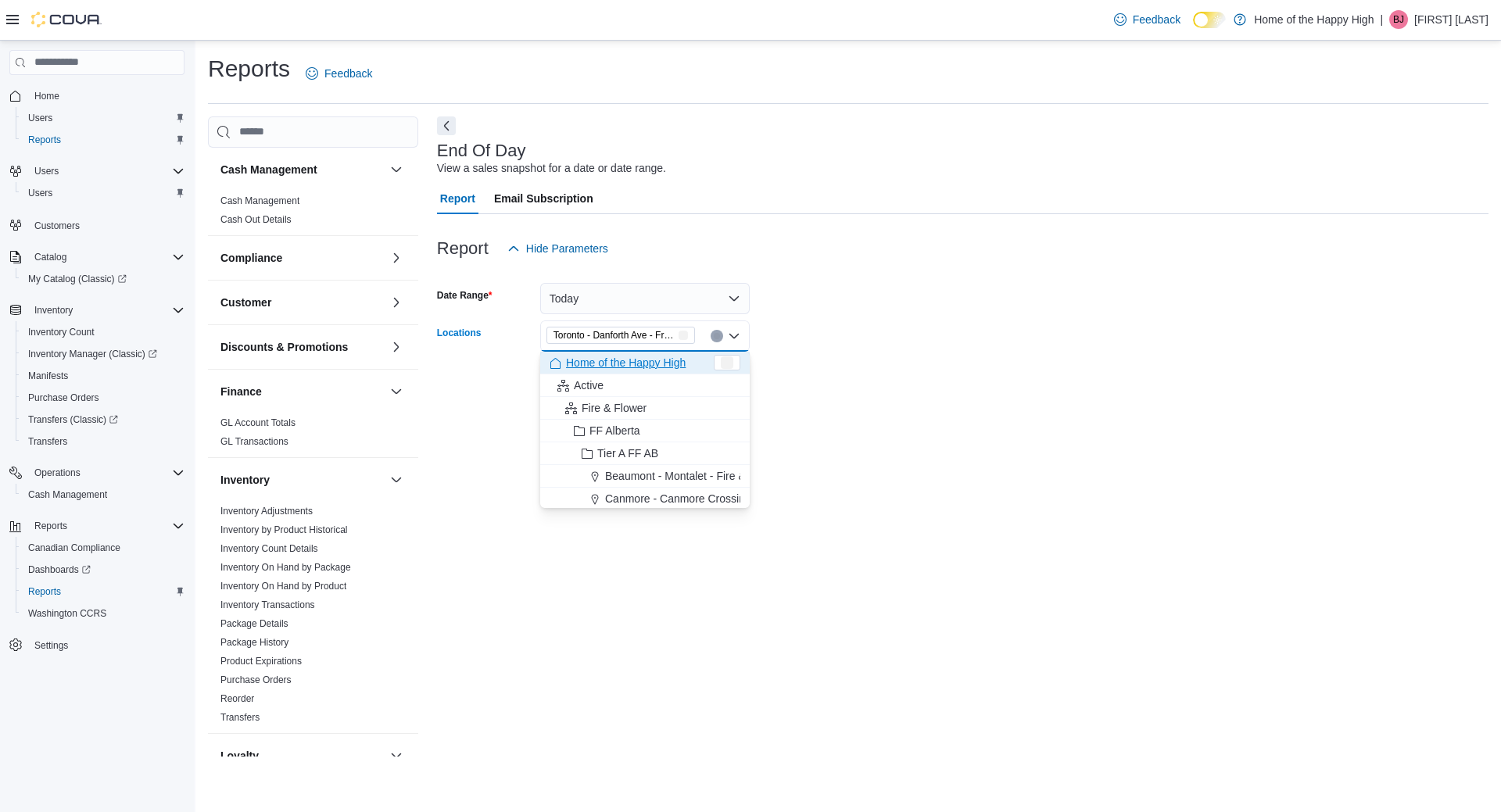 click on "Date Range Today Locations Toronto - Danforth Ave - Friendly Stranger Combo box. Selected. Toronto - Danforth Ave - Friendly Stranger. Press Backspace to delete Toronto - Danforth Ave - Friendly Stranger. Combo box input. All Locations. Type some text or, to display a list of choices, press Down Arrow. To exit the list of choices, press Escape. Export  Run Report" at bounding box center (962, 330) 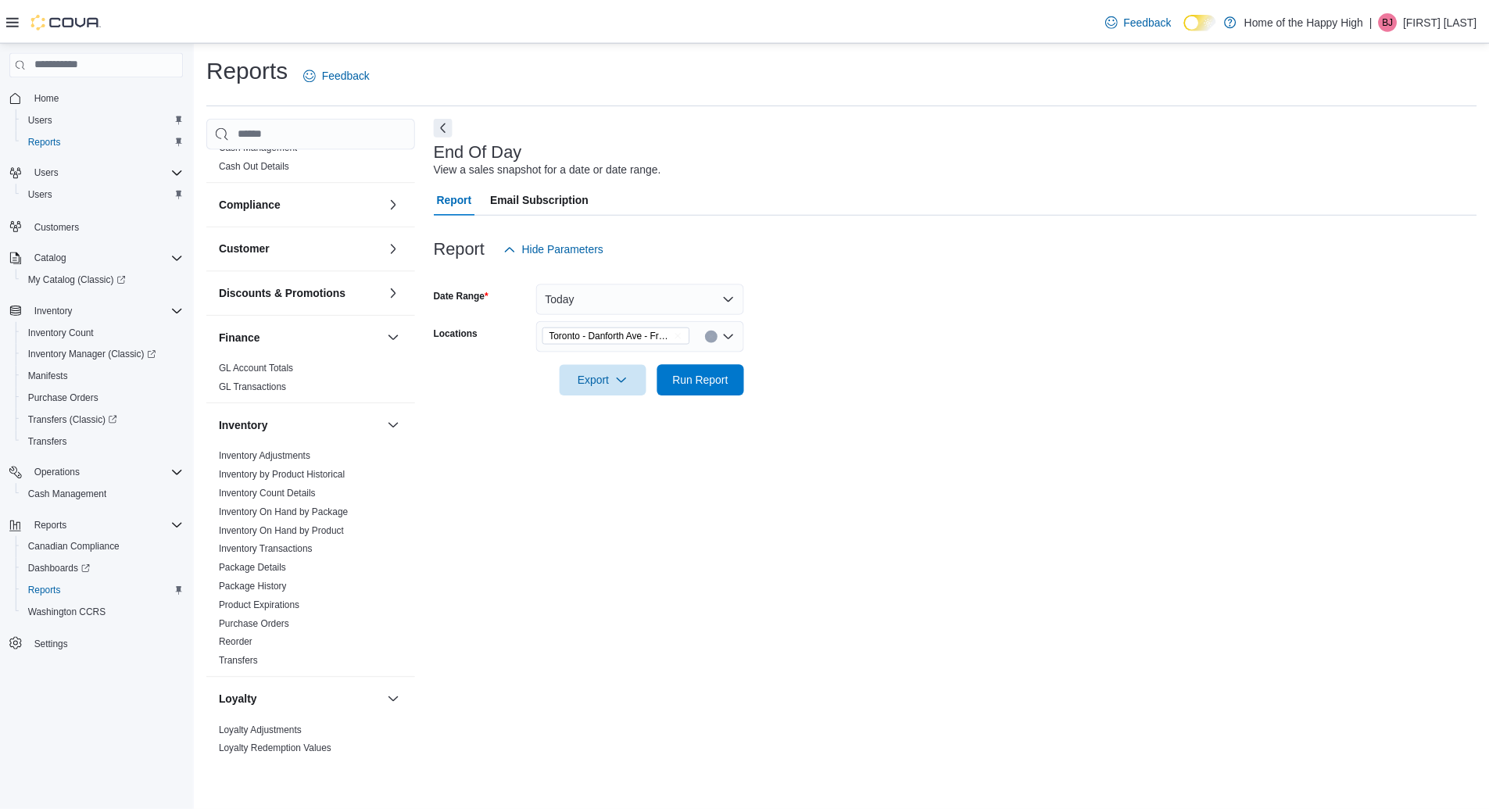 scroll, scrollTop: 78, scrollLeft: 0, axis: vertical 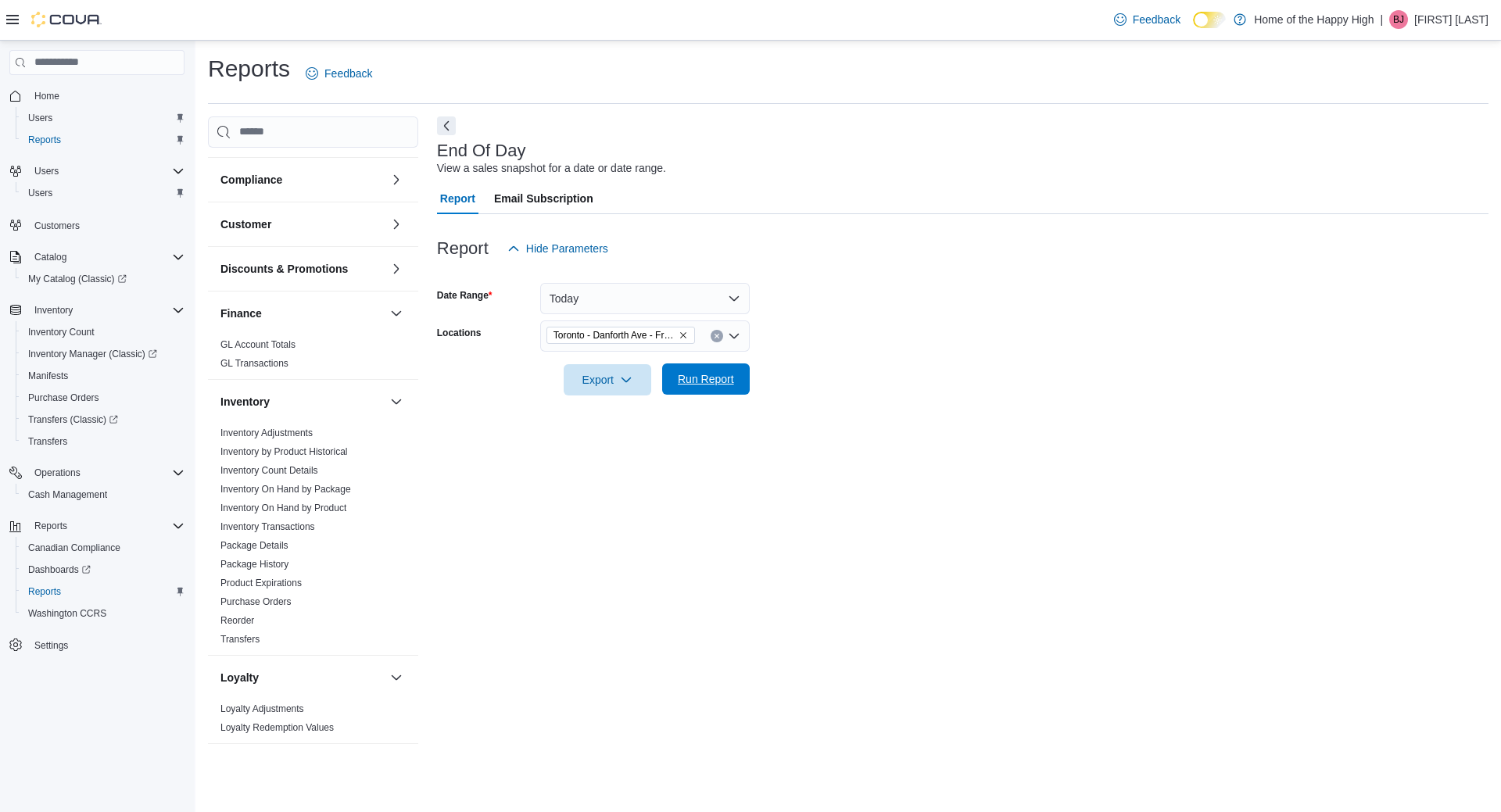 click on "Run Report" at bounding box center [706, 379] 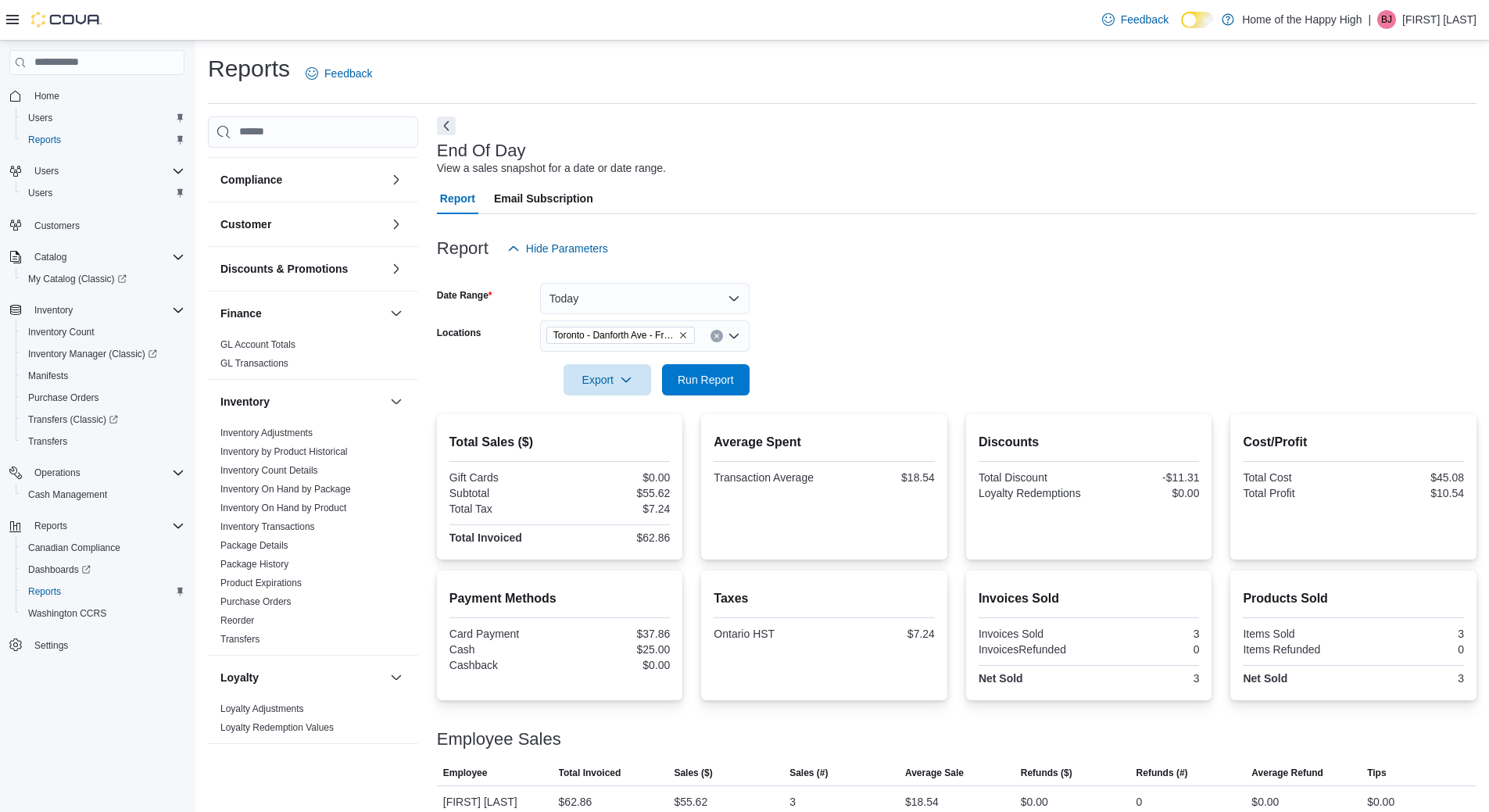 scroll, scrollTop: 19, scrollLeft: 0, axis: vertical 